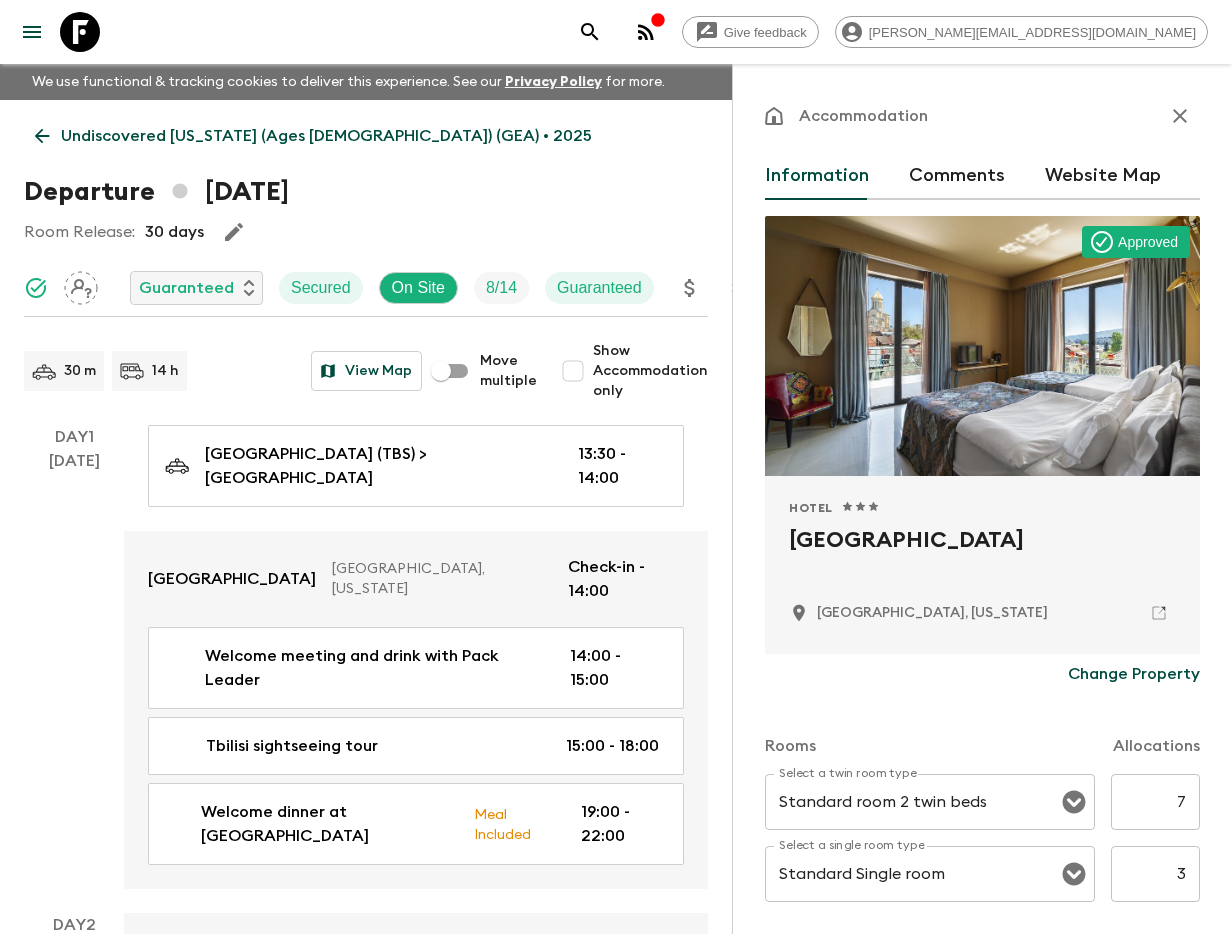 scroll, scrollTop: 0, scrollLeft: 0, axis: both 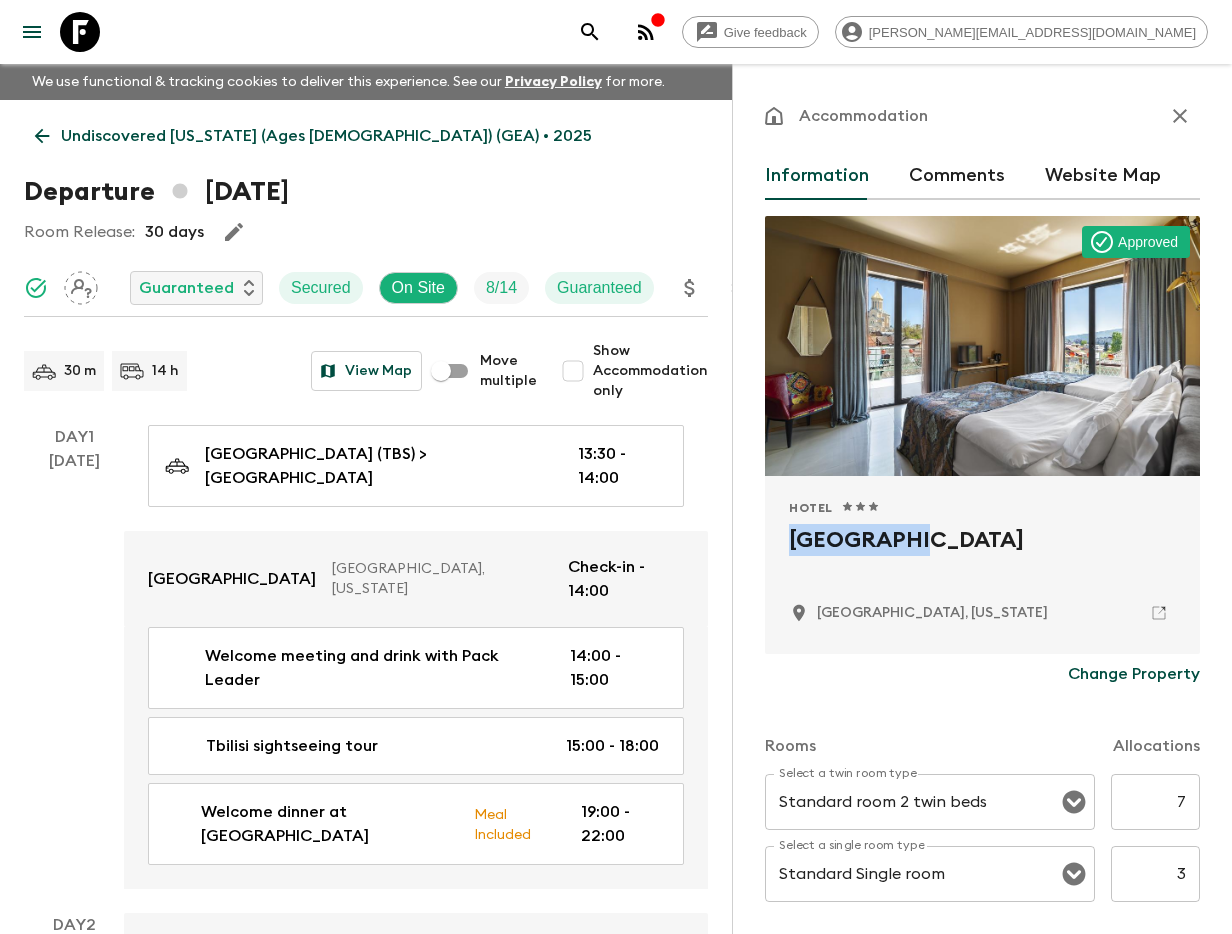 click 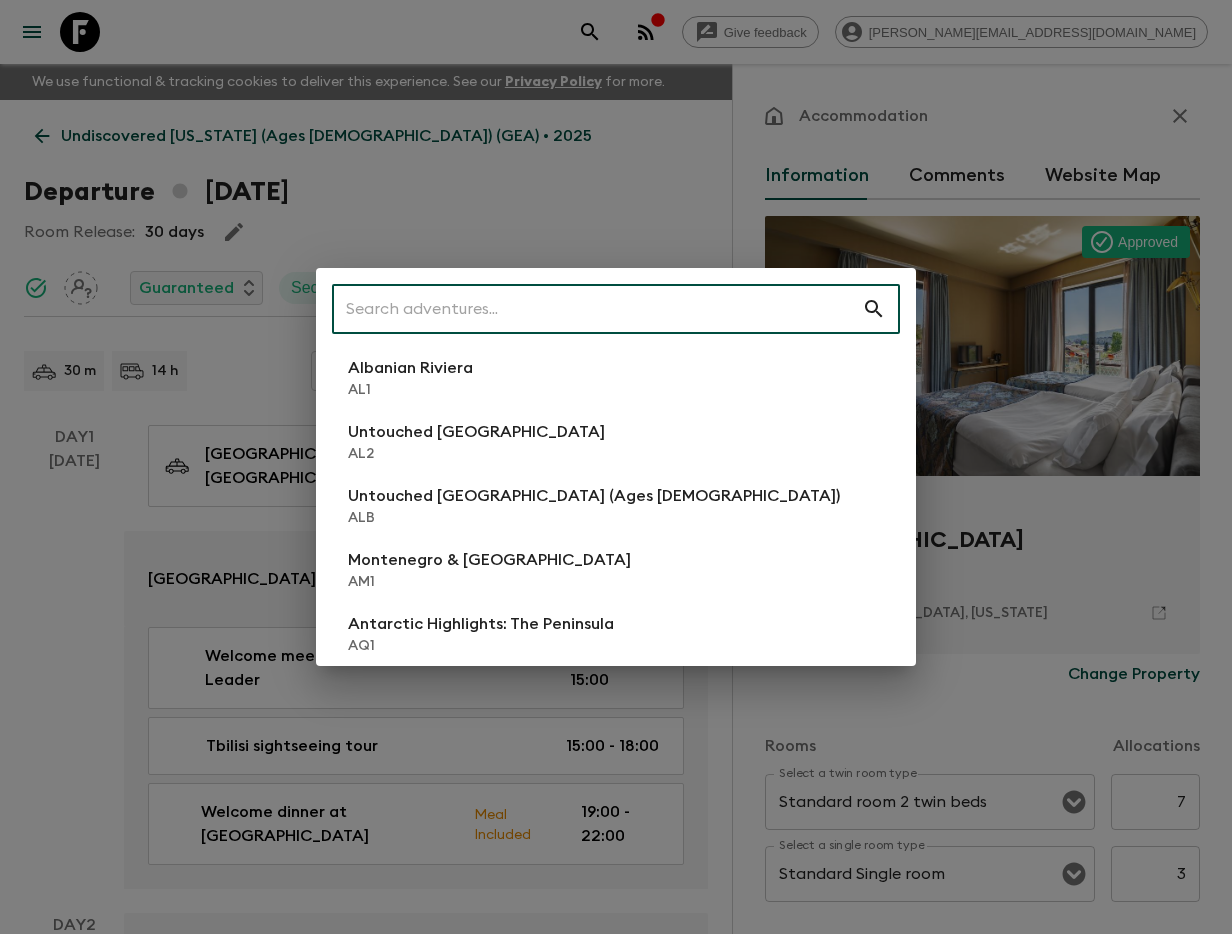 click at bounding box center (597, 309) 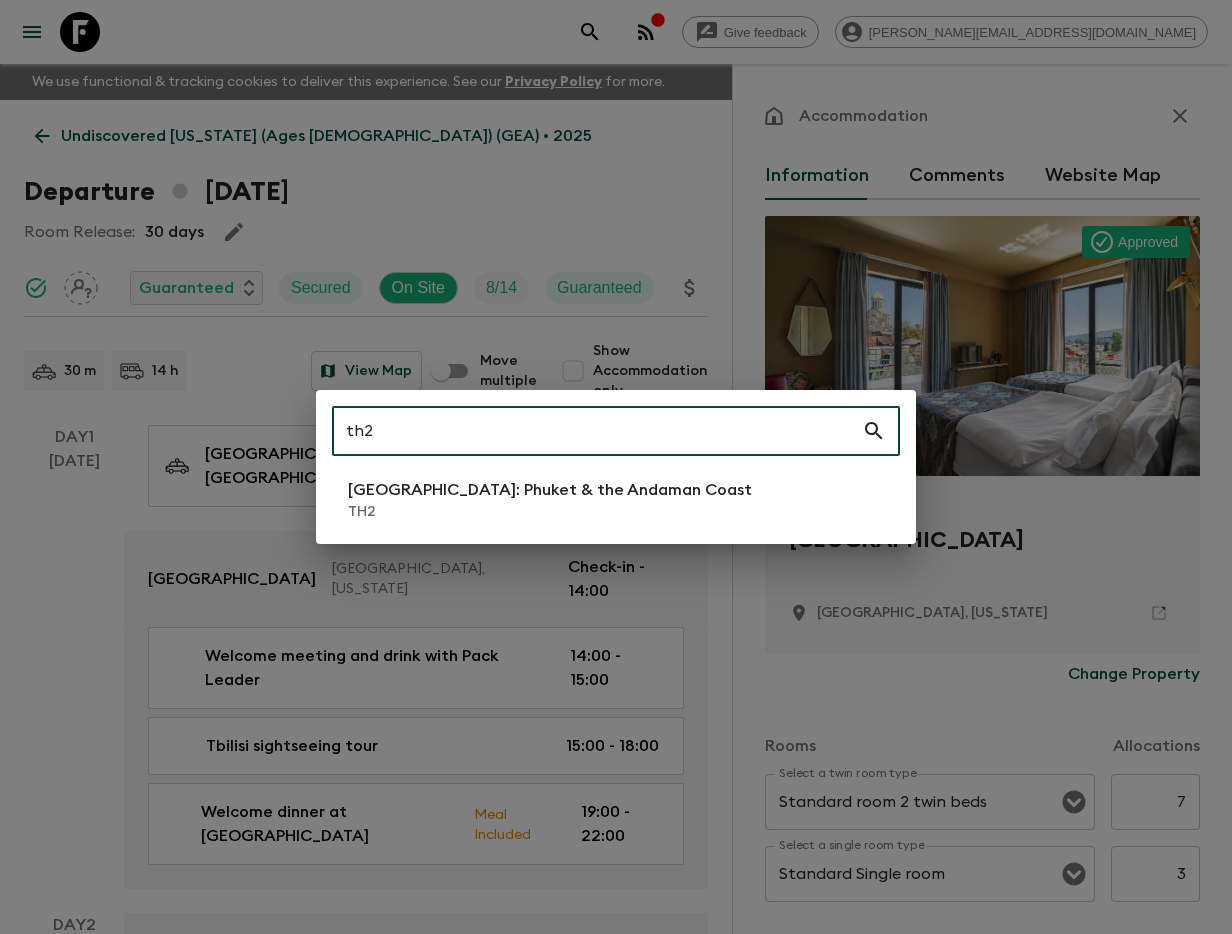type on "th2" 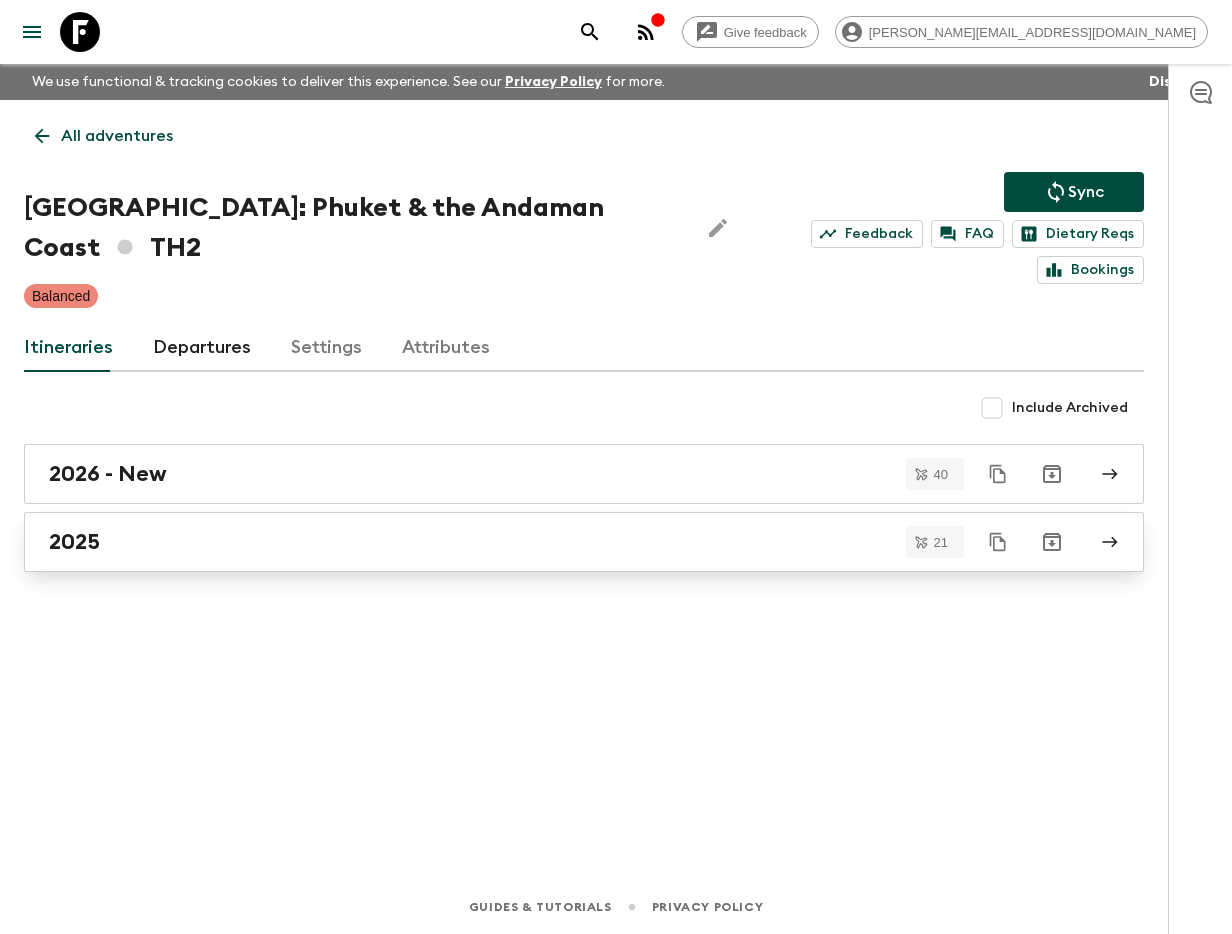 click on "2025" at bounding box center [565, 542] 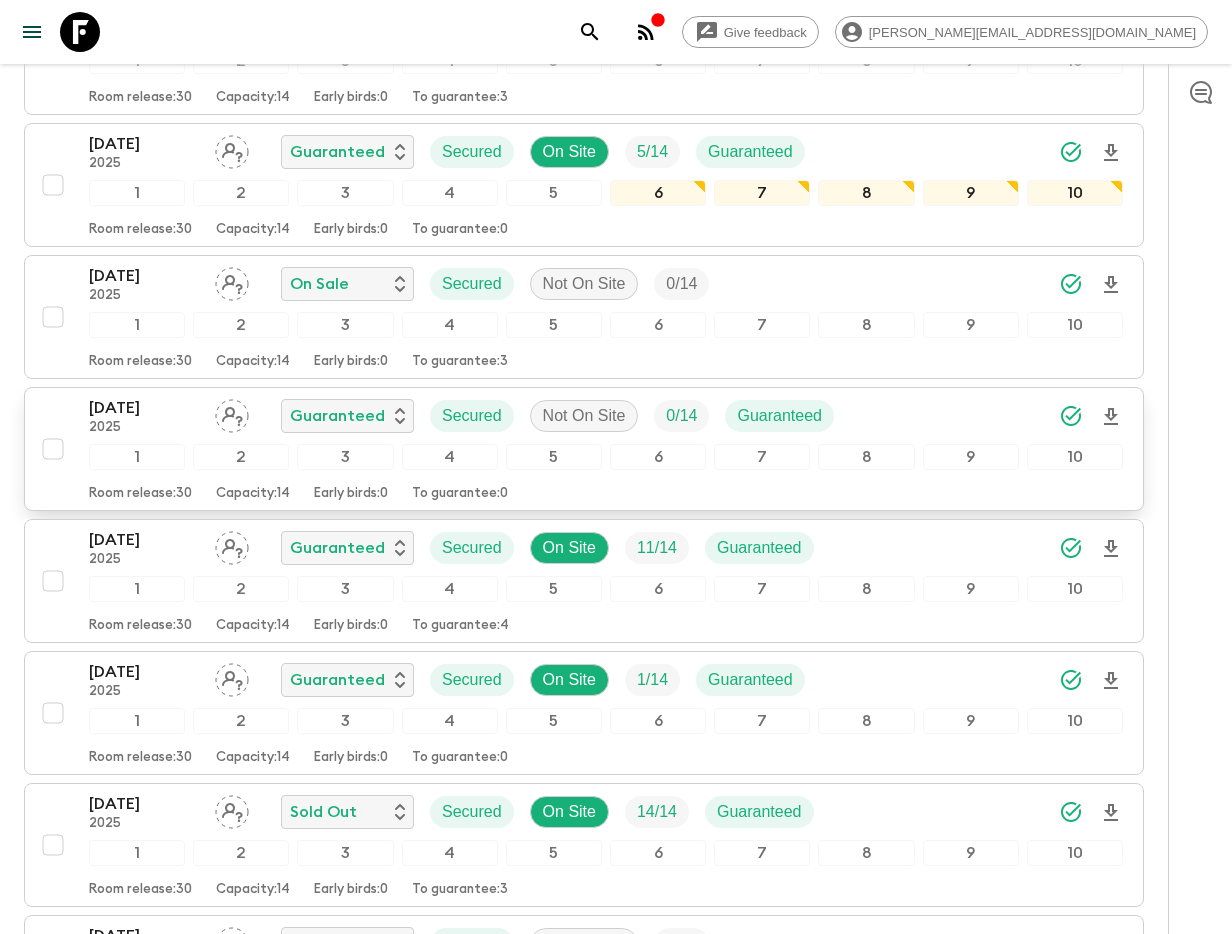 scroll, scrollTop: 611, scrollLeft: 0, axis: vertical 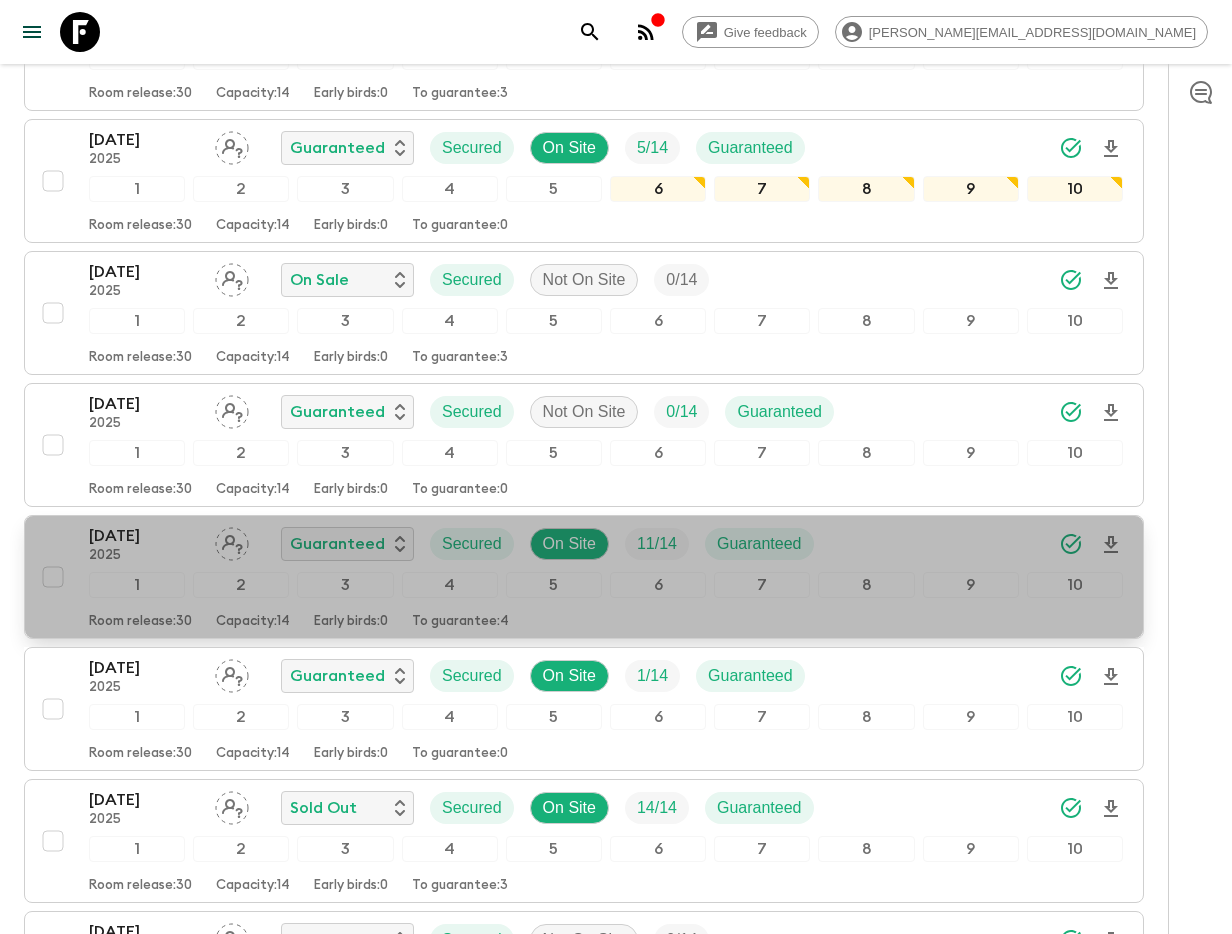 click on "[DATE]" at bounding box center [144, 536] 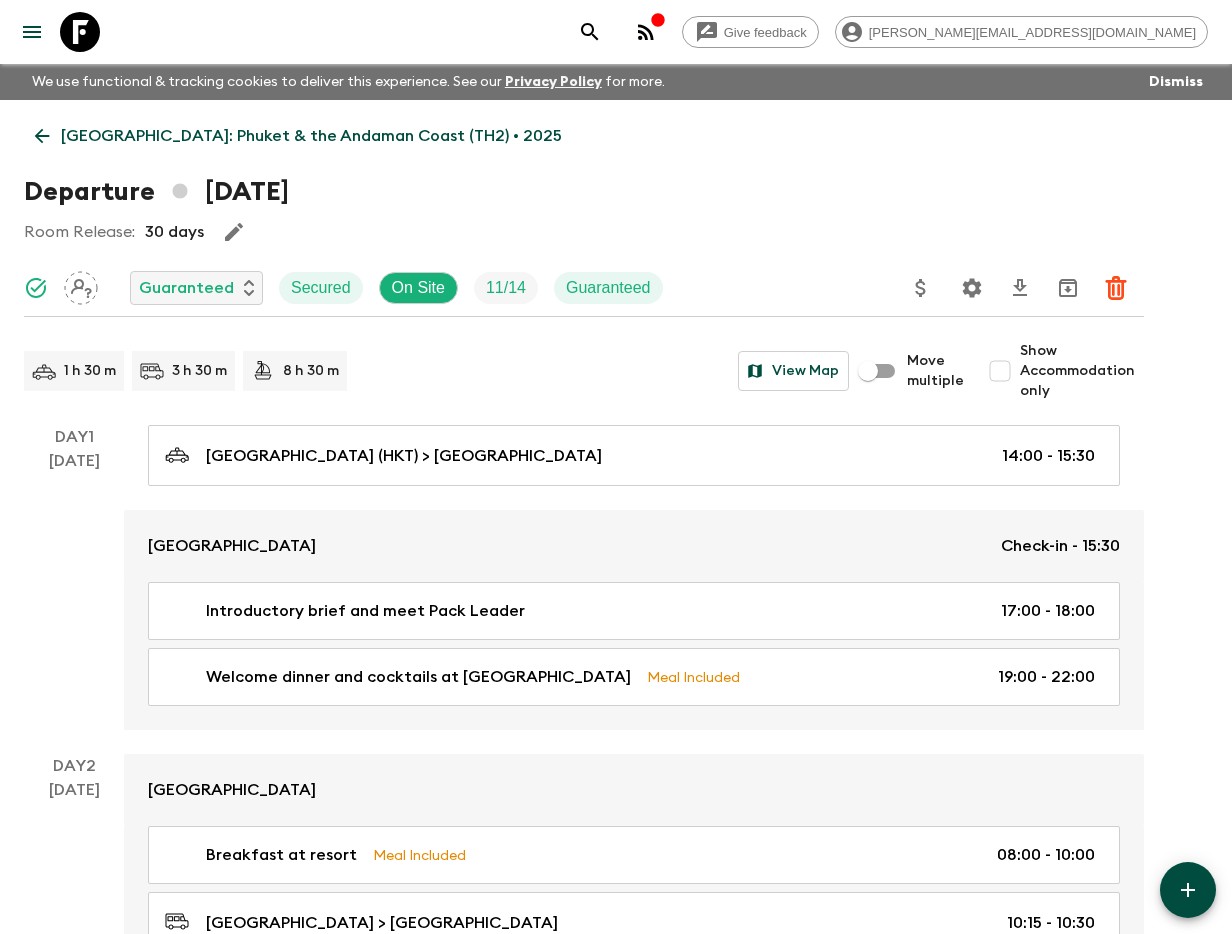click on "Show Accommodation only" at bounding box center [1000, 371] 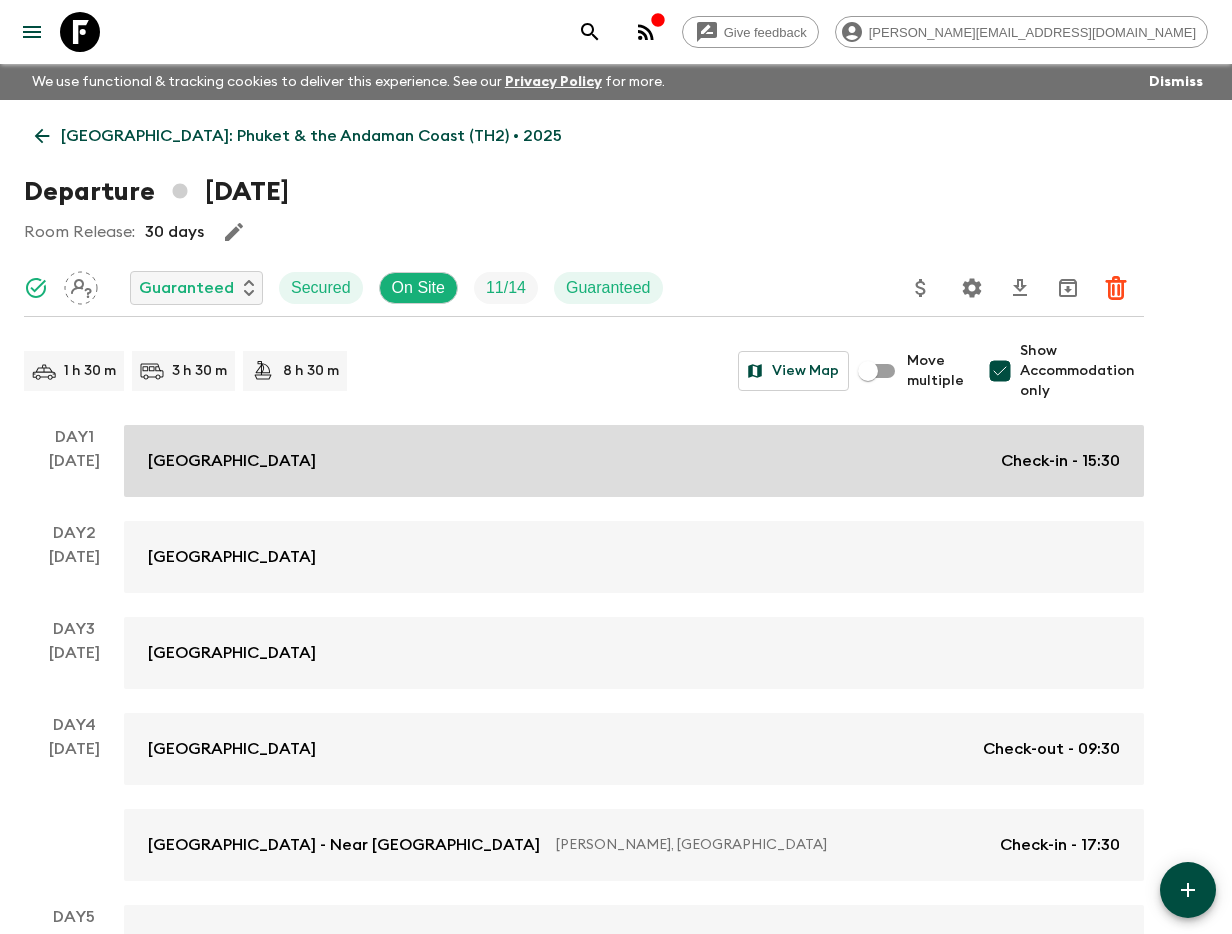 click on "[GEOGRAPHIC_DATA] Check-in - 15:30" at bounding box center (634, 461) 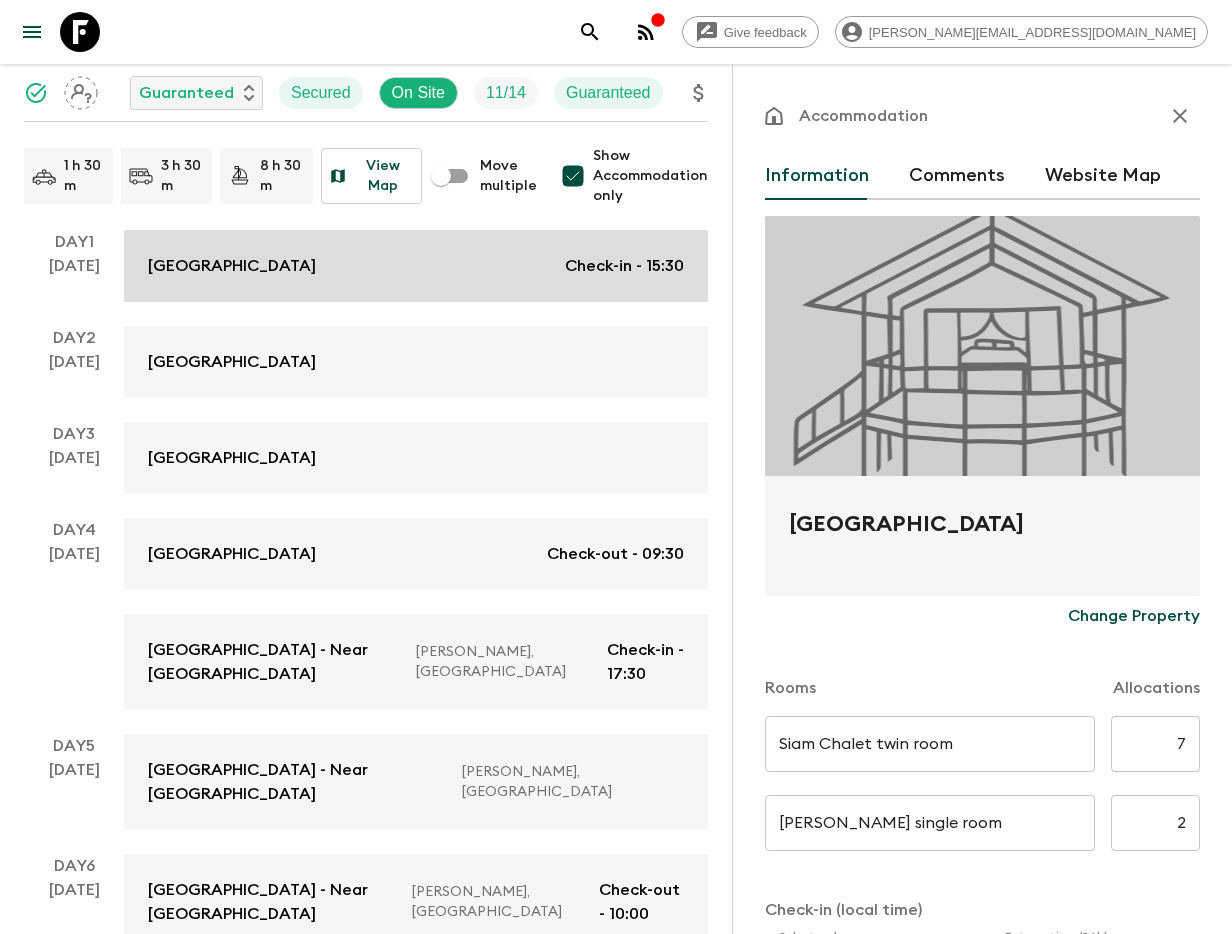 scroll, scrollTop: 209, scrollLeft: 0, axis: vertical 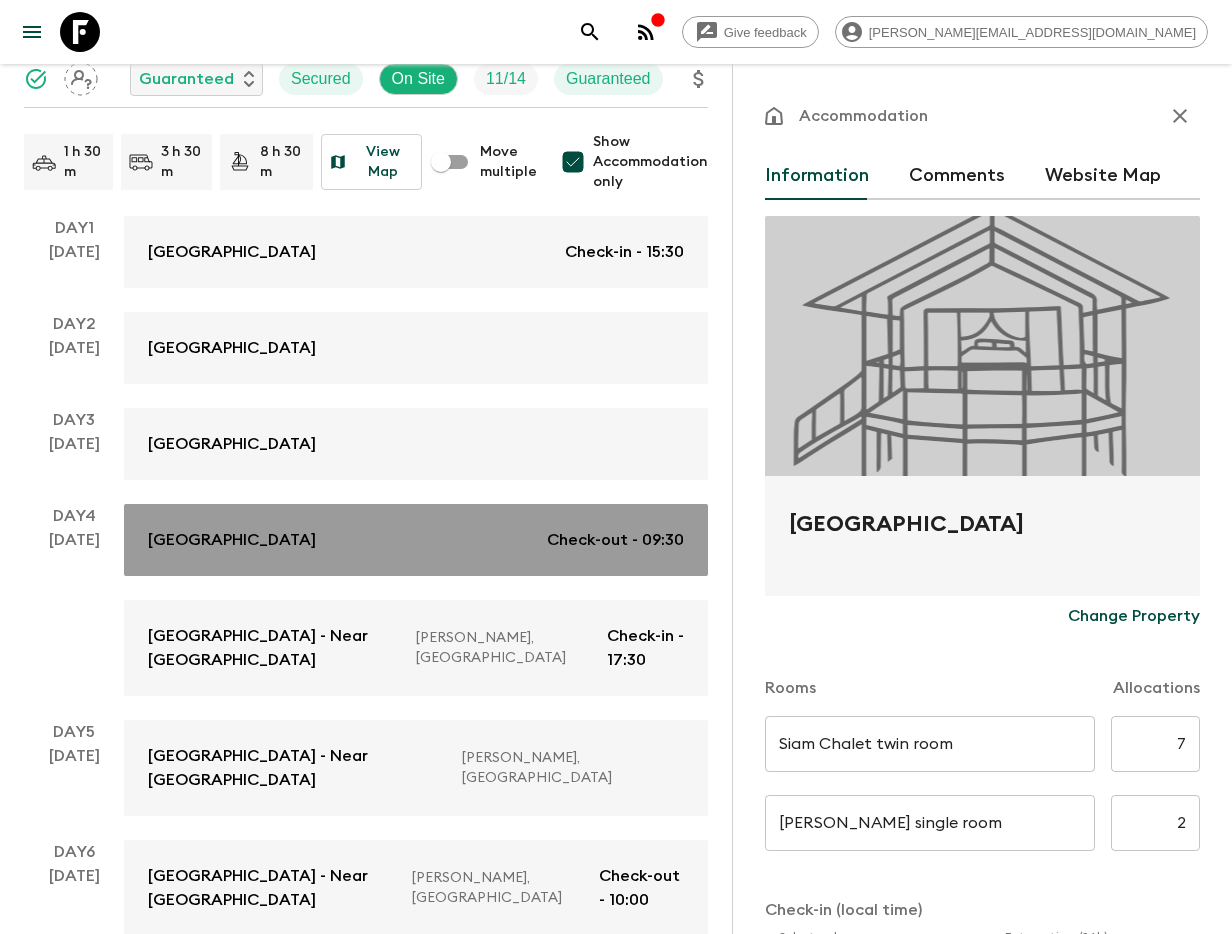 click on "[GEOGRAPHIC_DATA]" at bounding box center (232, 540) 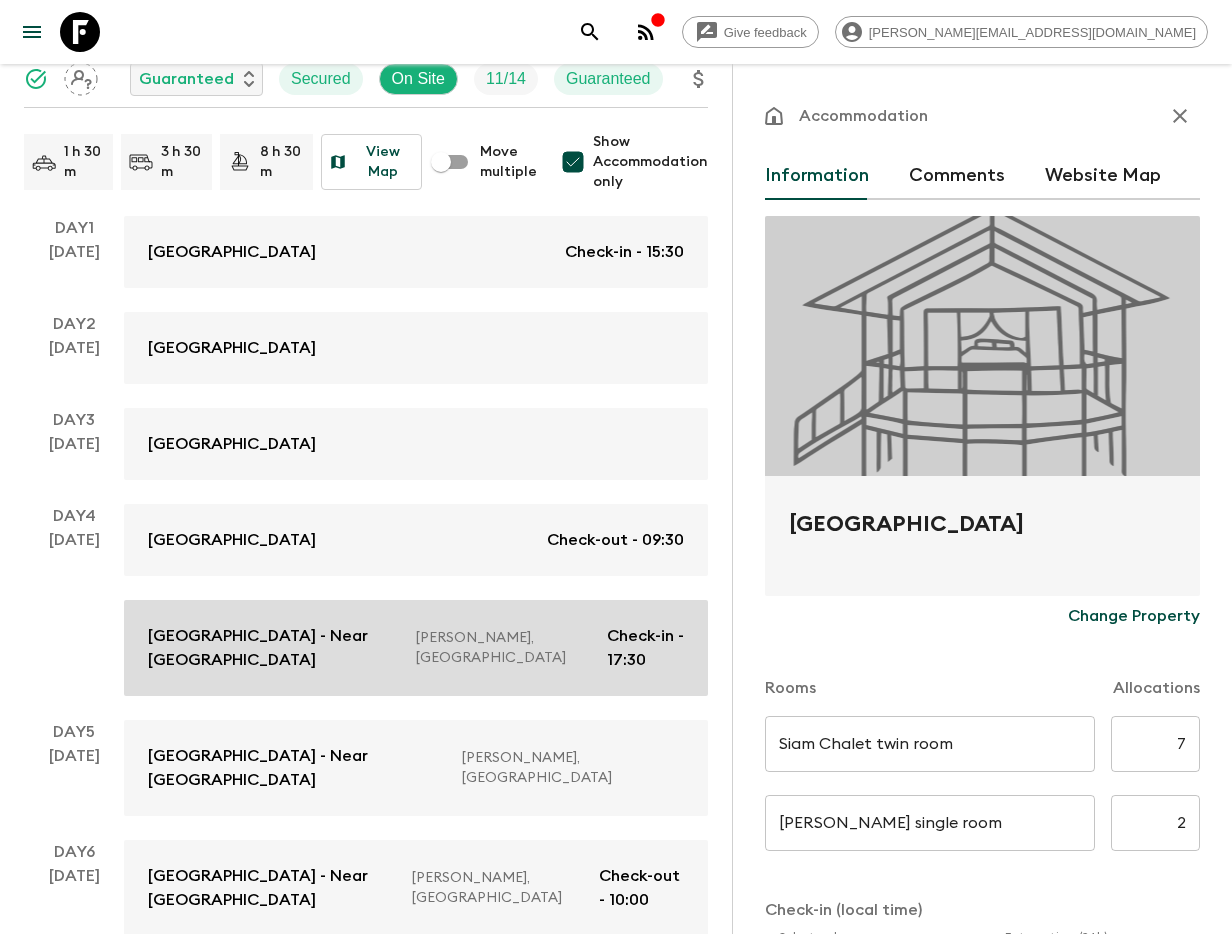 click on "[GEOGRAPHIC_DATA] - Near [GEOGRAPHIC_DATA]" at bounding box center (274, 648) 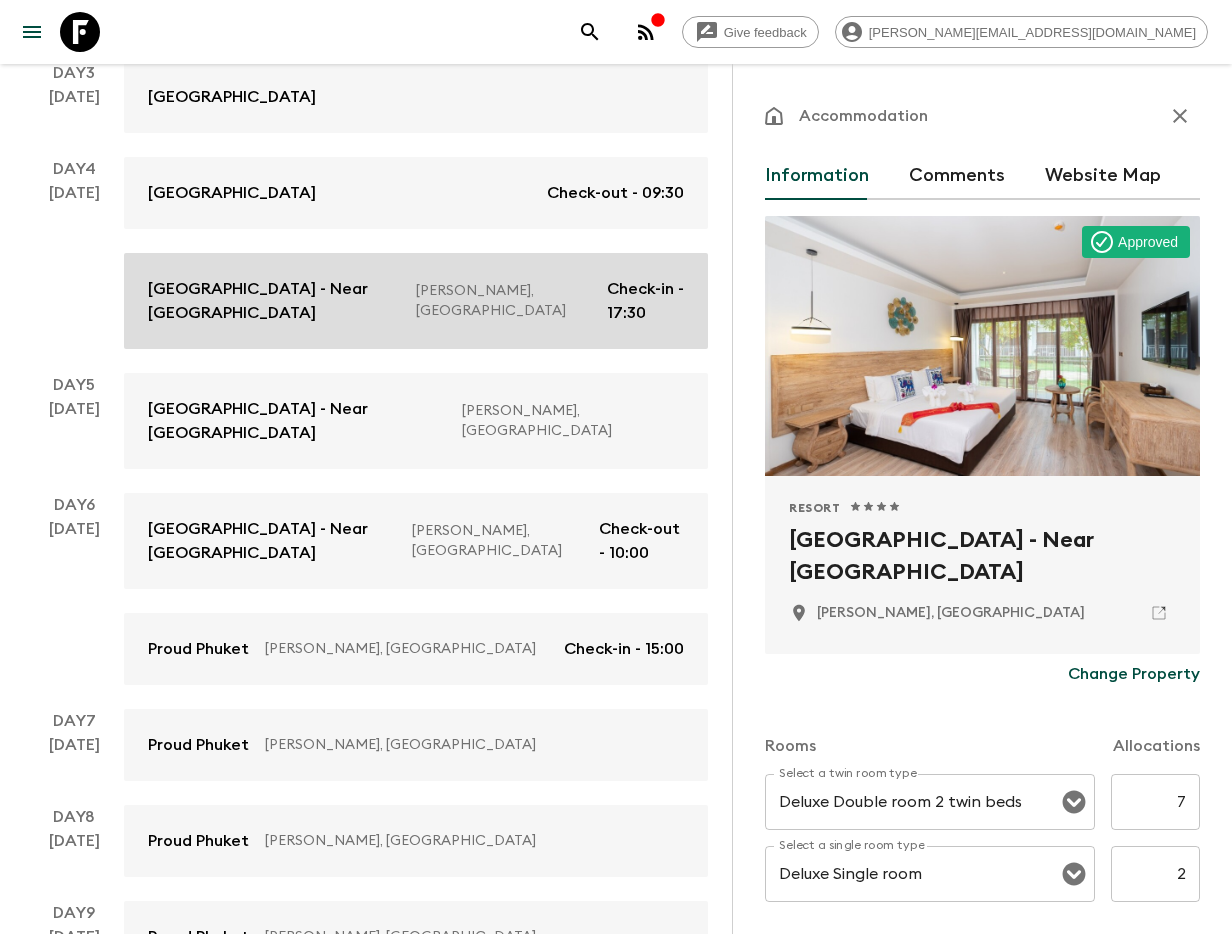 click on "Proud [GEOGRAPHIC_DATA][PERSON_NAME], [GEOGRAPHIC_DATA] Check-in - 15:00" at bounding box center (416, 649) 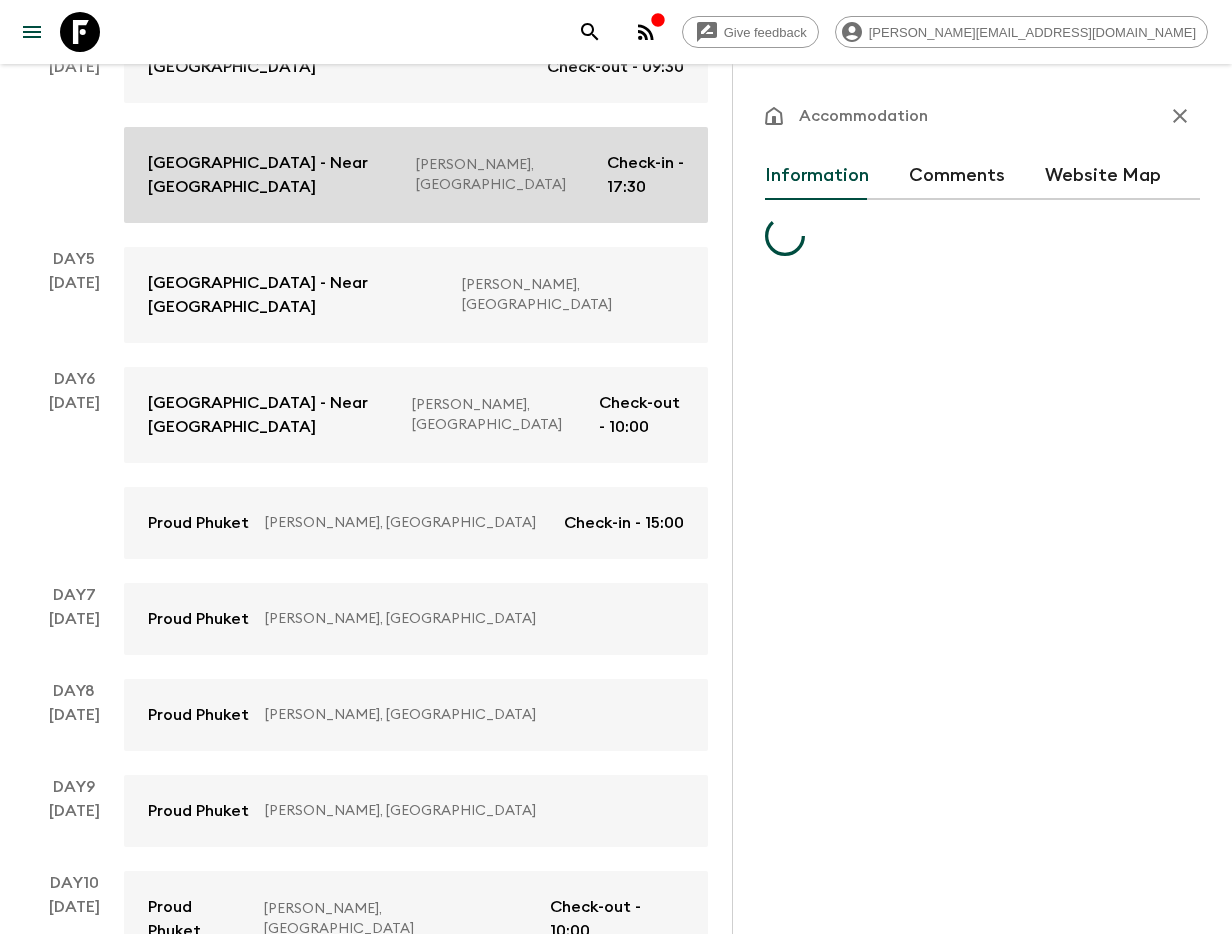 scroll, scrollTop: 777, scrollLeft: 0, axis: vertical 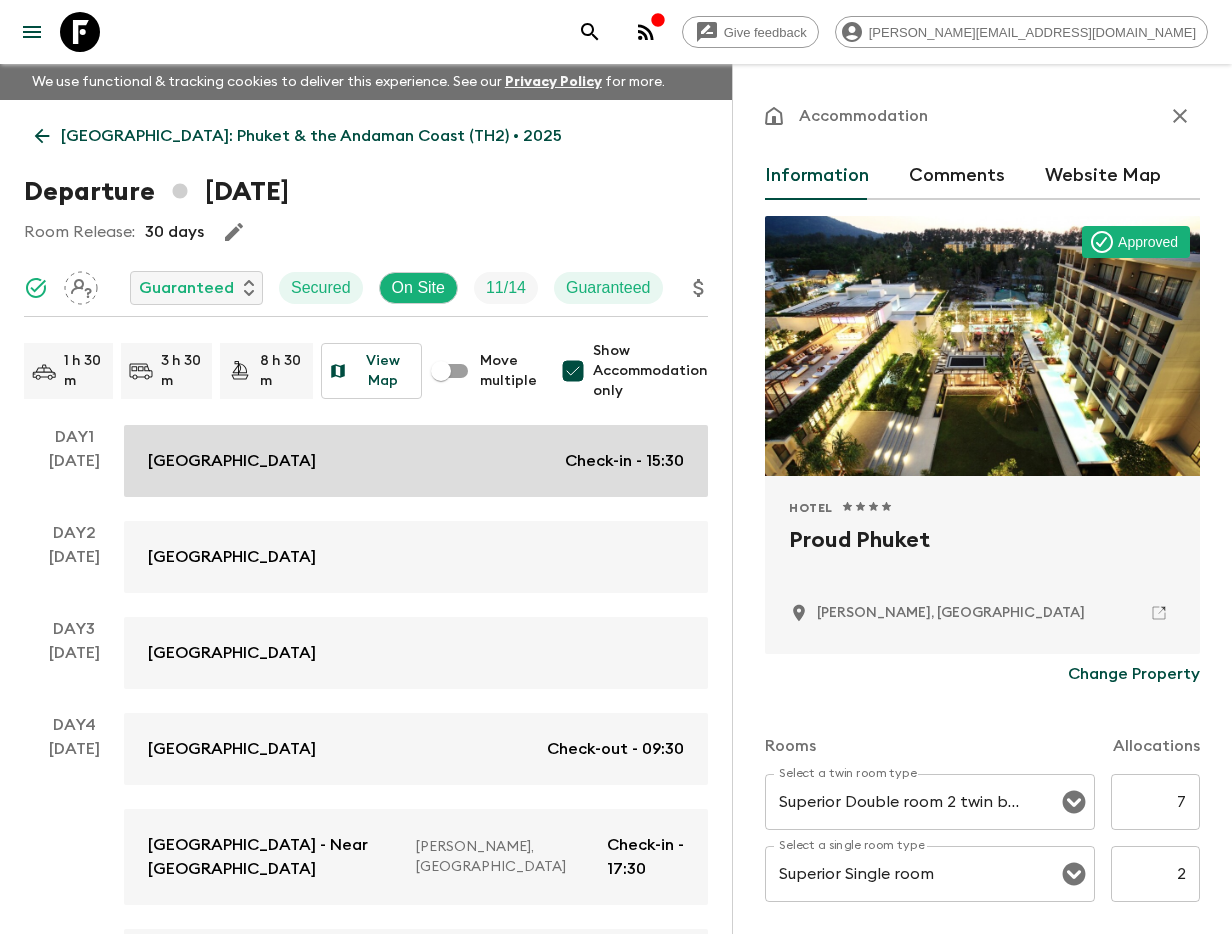 click on "[GEOGRAPHIC_DATA] Check-in - 15:30" at bounding box center [416, 461] 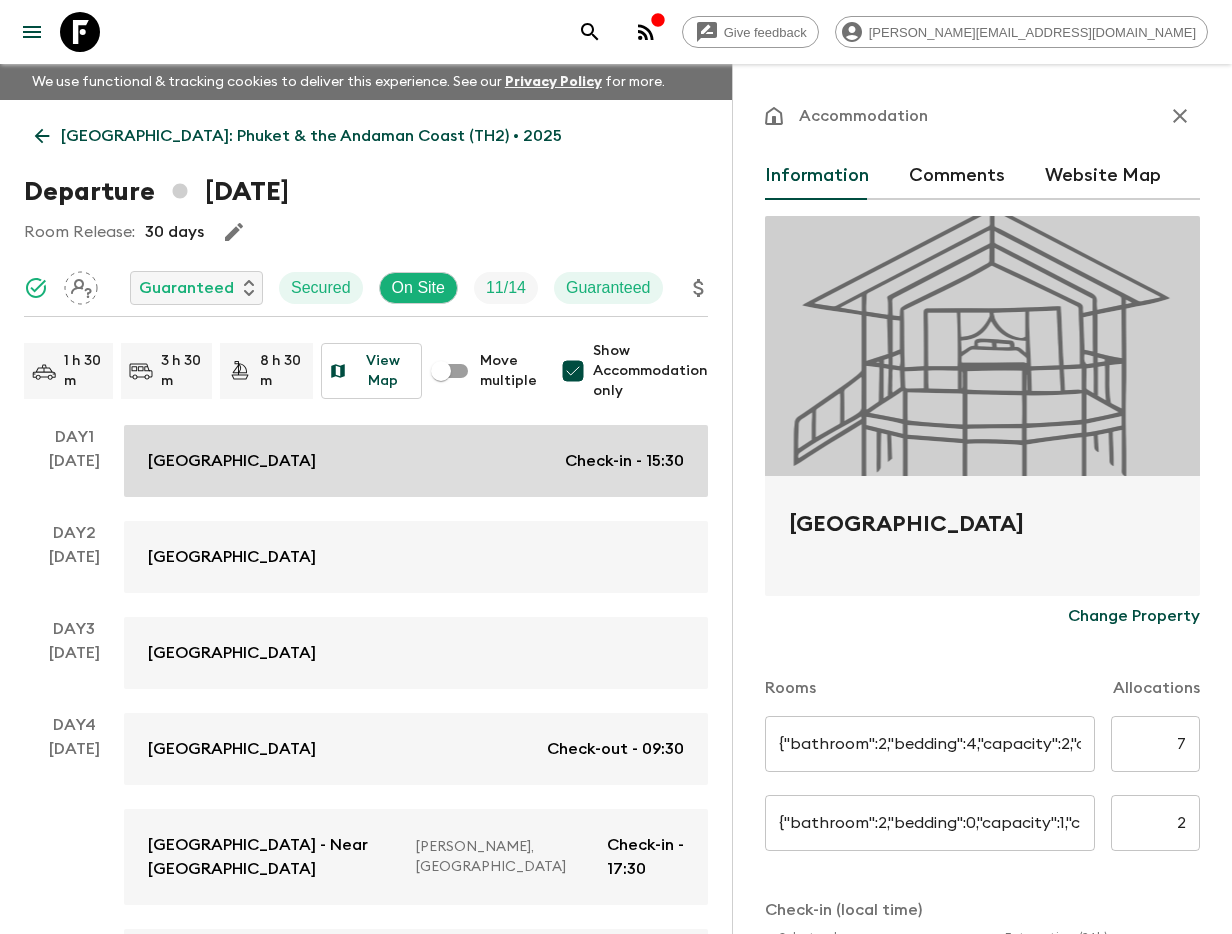 type 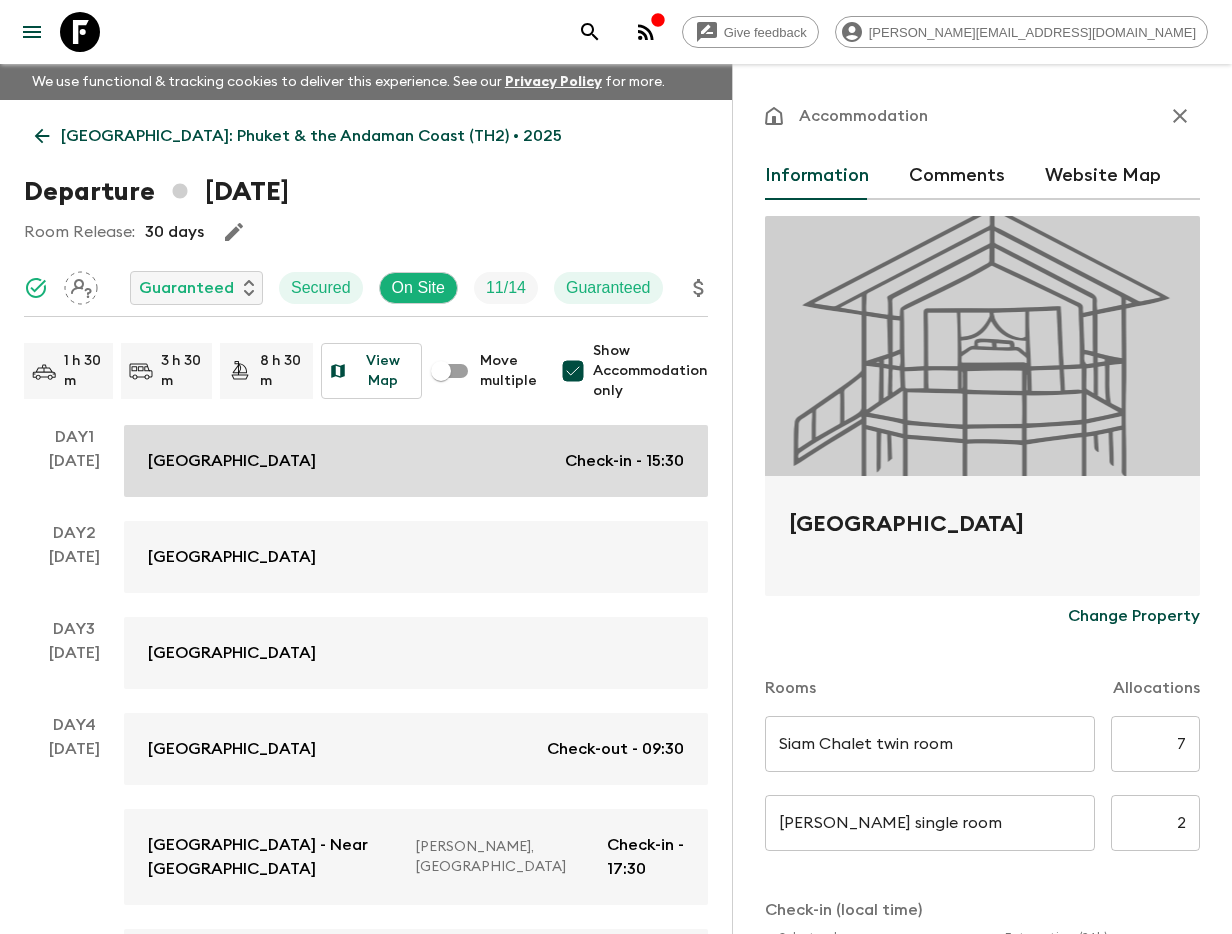 type on "Day 1" 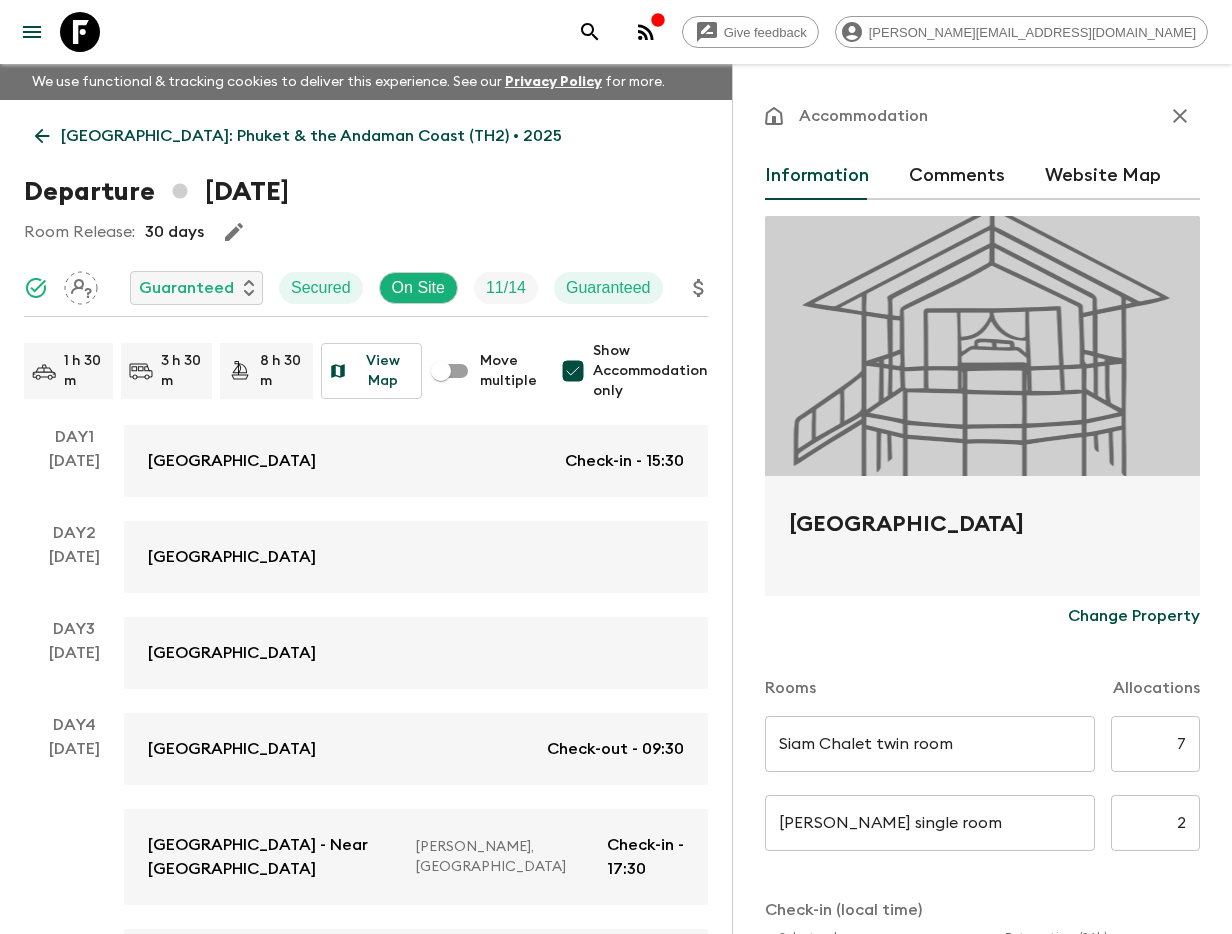 drag, startPoint x: 770, startPoint y: 533, endPoint x: 1117, endPoint y: 534, distance: 347.00143 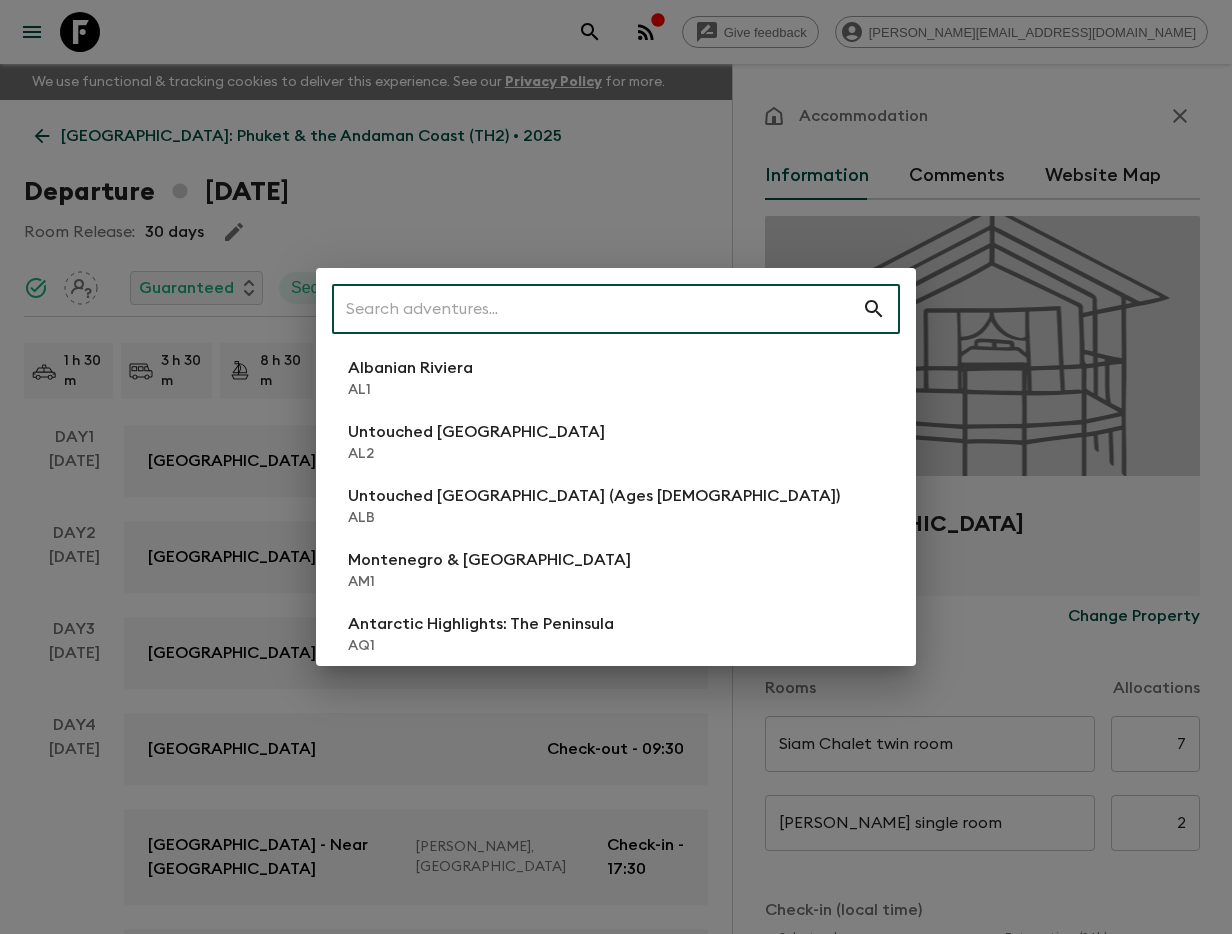 click at bounding box center [597, 309] 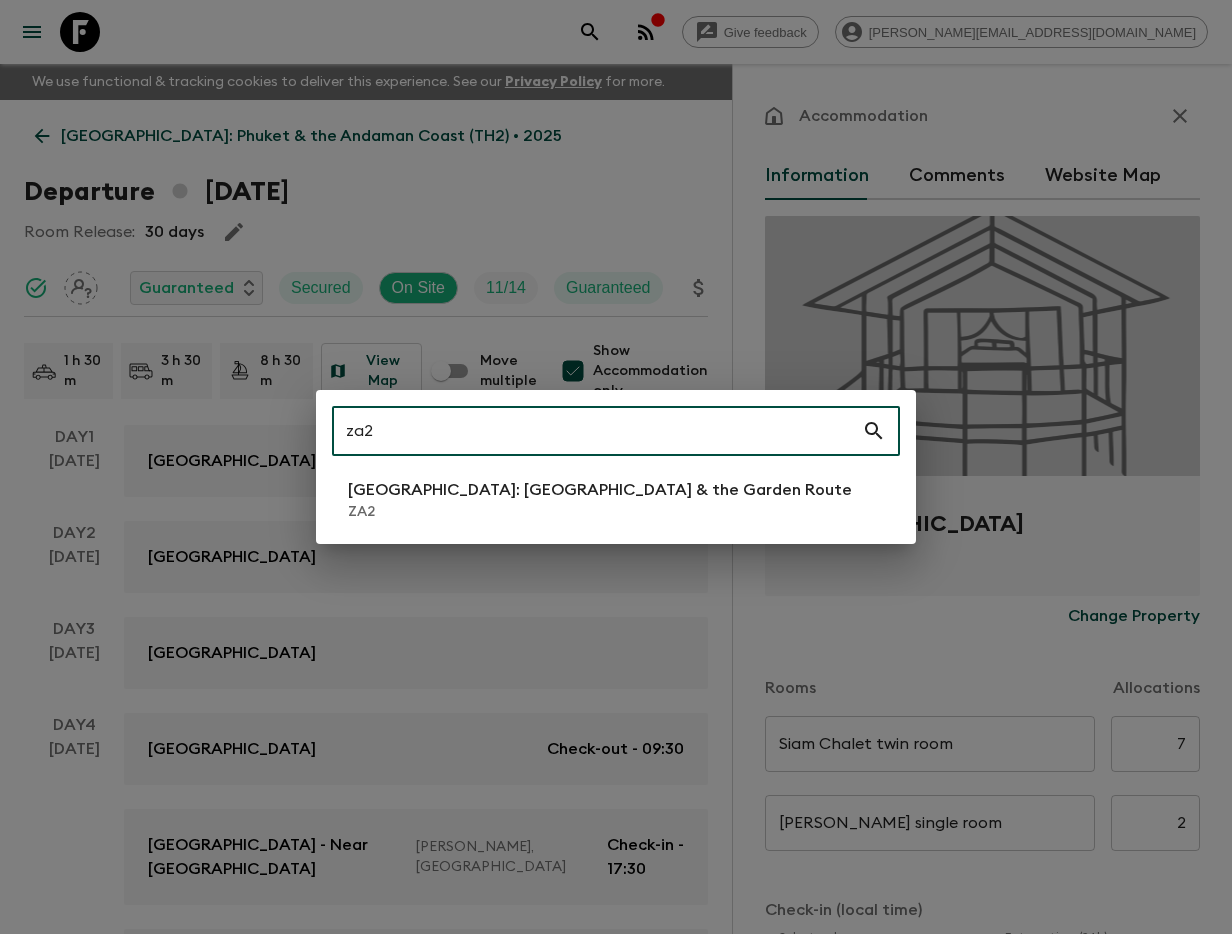 type on "za2" 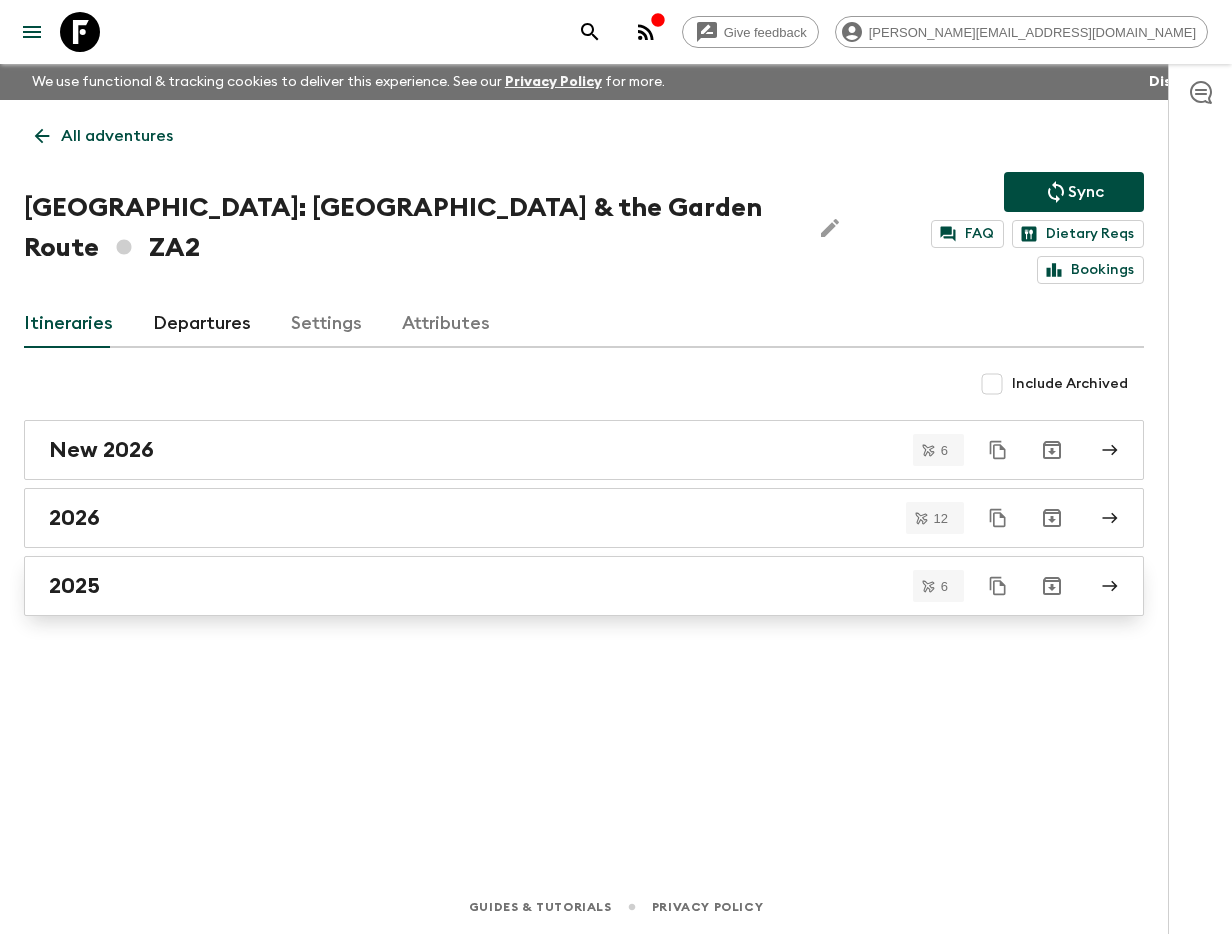click on "2025" at bounding box center [565, 586] 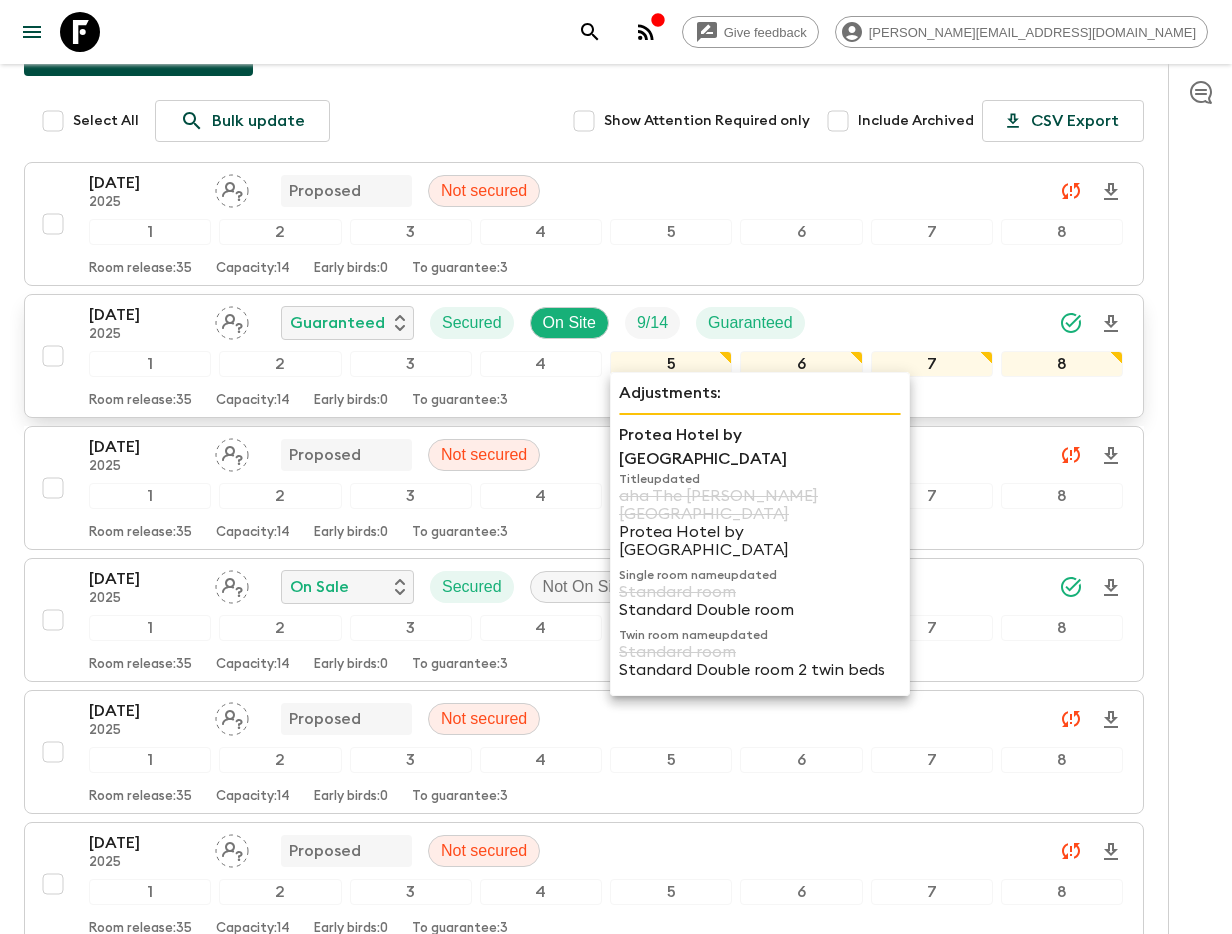 scroll, scrollTop: 309, scrollLeft: 0, axis: vertical 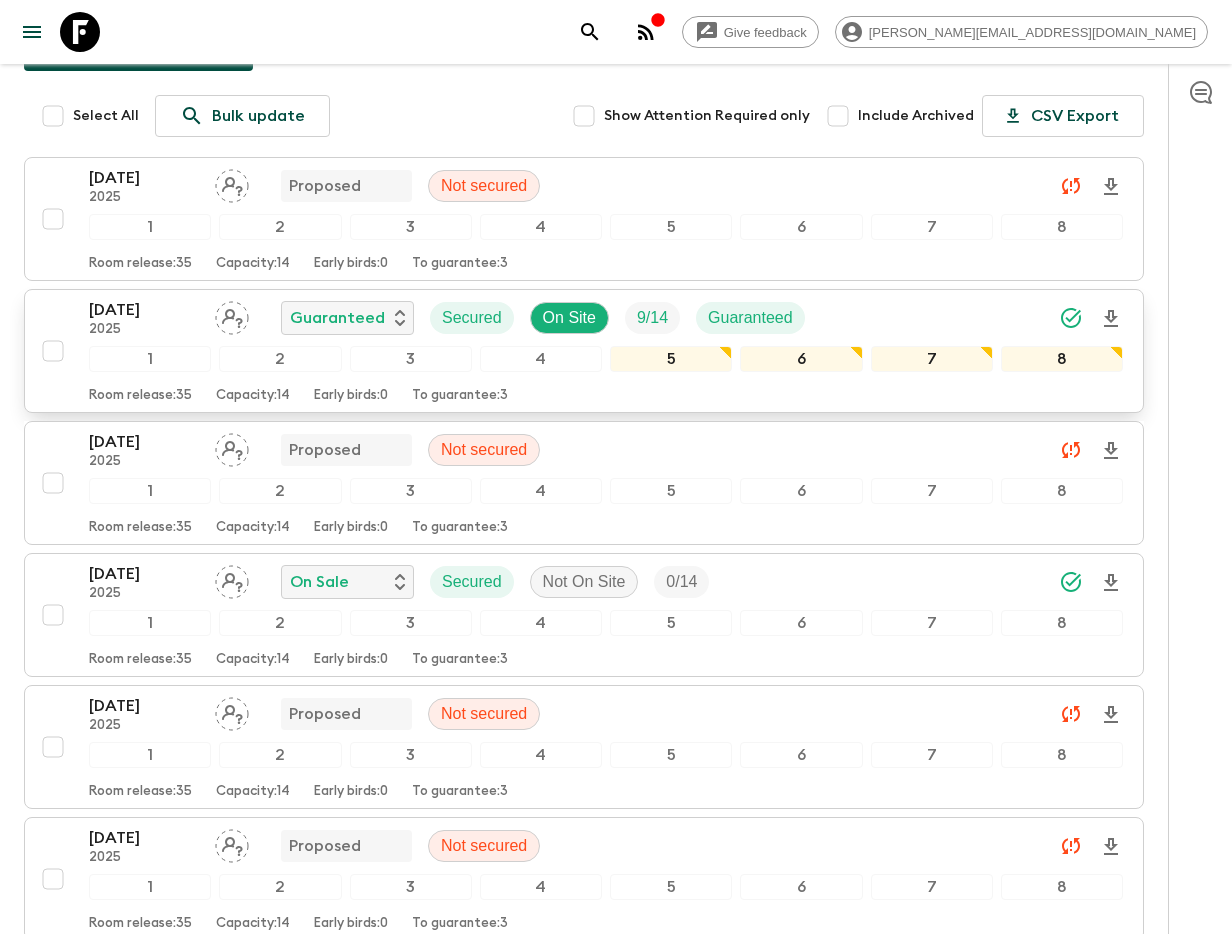 click on "[DATE] 2025 Guaranteed Secured On Site 9 / 14 Guaranteed" at bounding box center (455, 318) 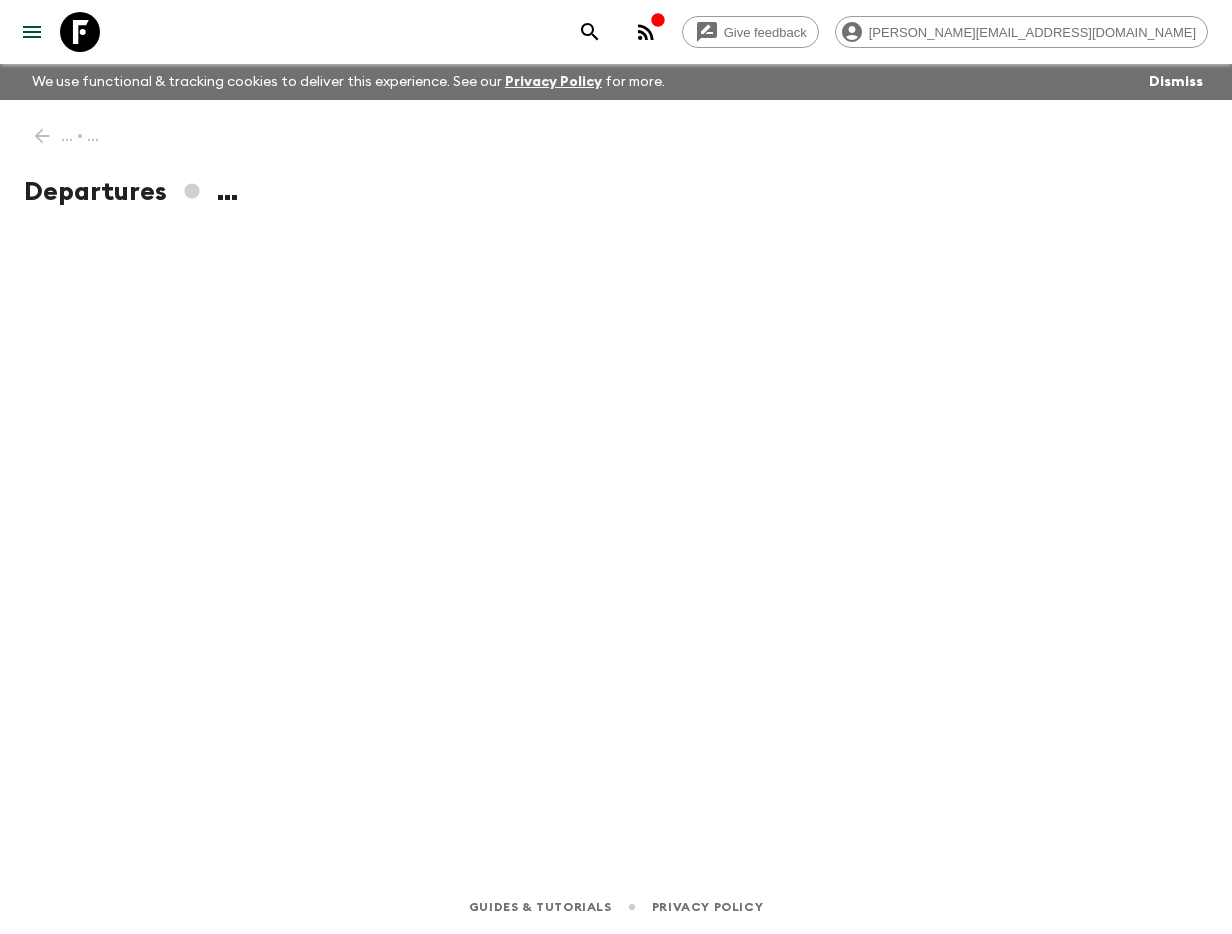scroll, scrollTop: 0, scrollLeft: 0, axis: both 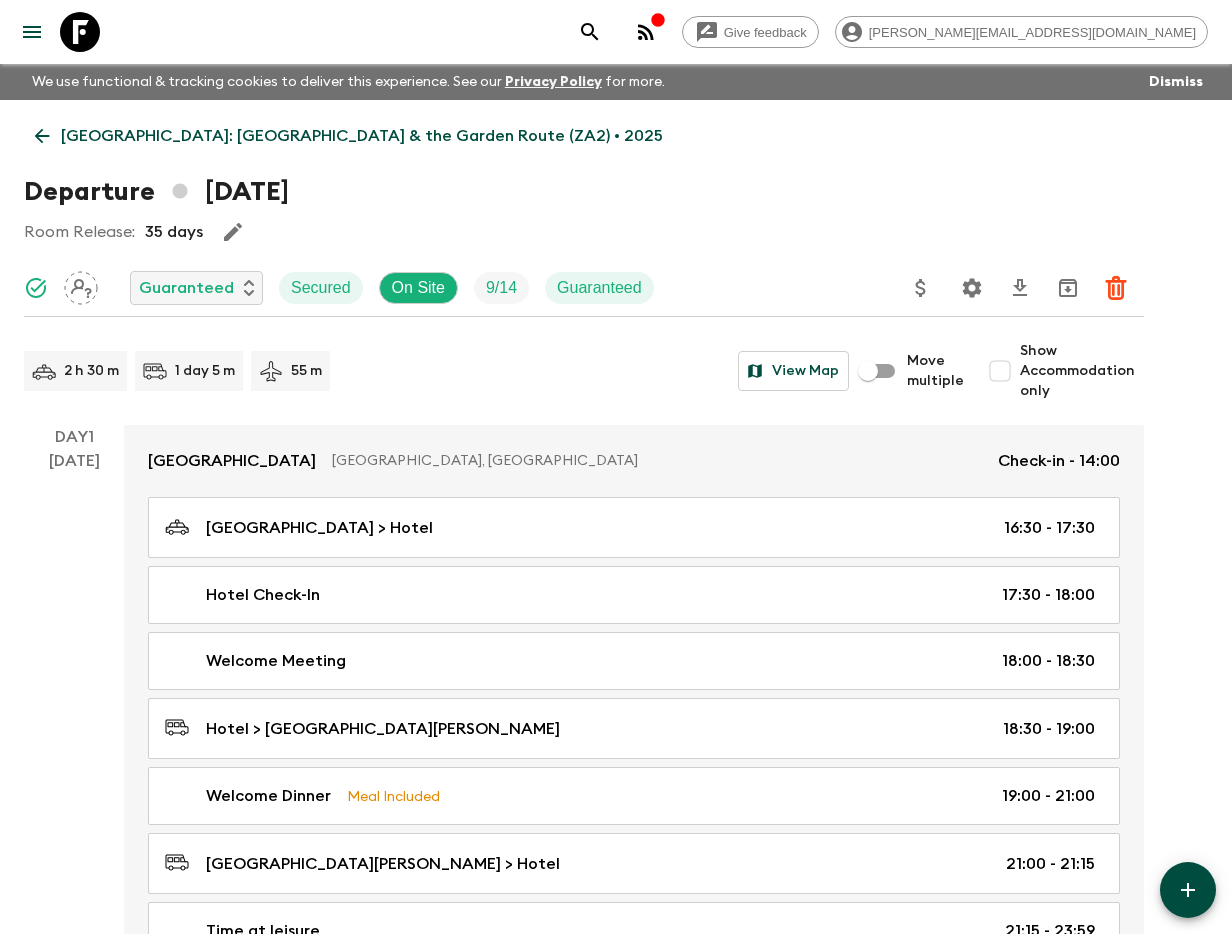 click on "Show Accommodation only" at bounding box center (1000, 371) 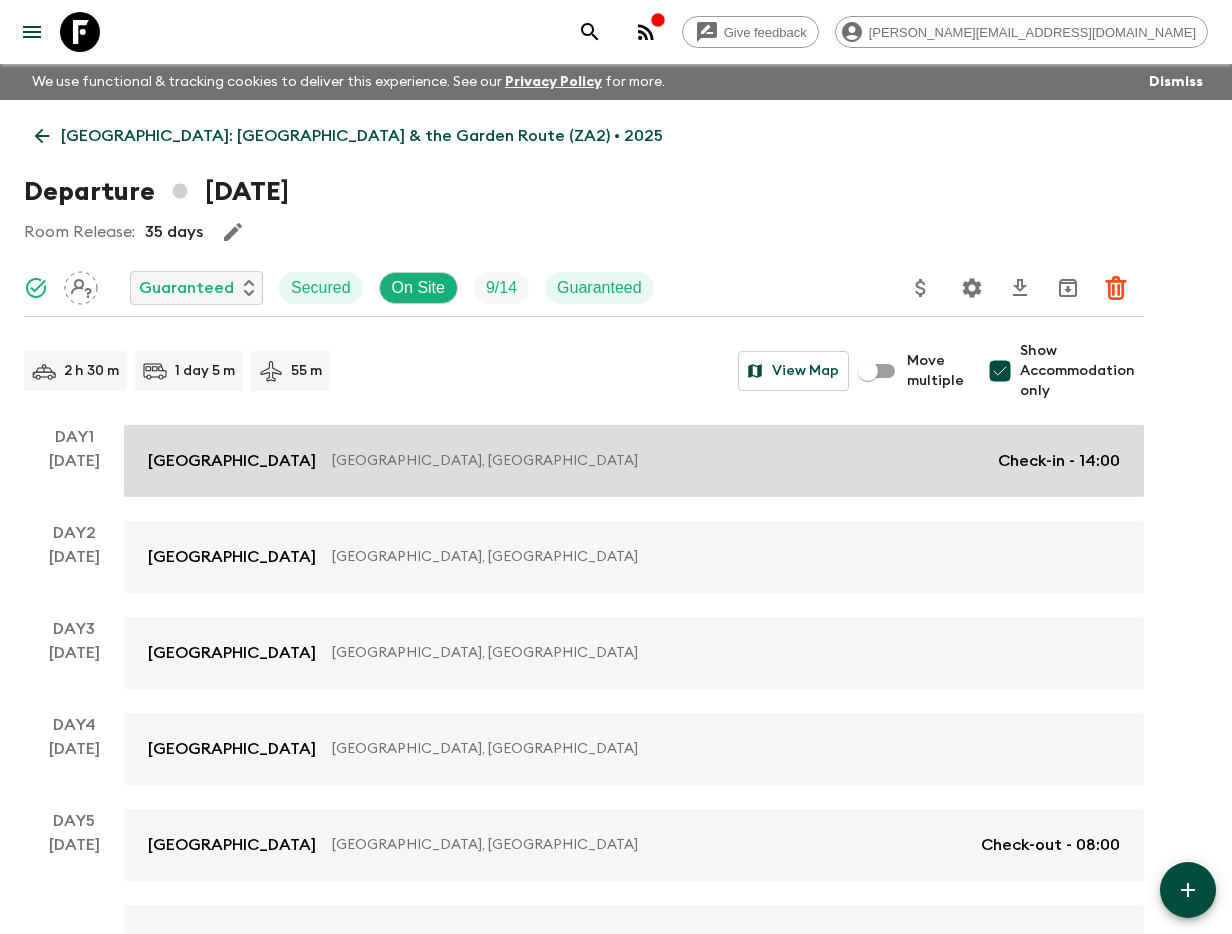 click on "[GEOGRAPHIC_DATA] [GEOGRAPHIC_DATA] [GEOGRAPHIC_DATA], [GEOGRAPHIC_DATA] Check-in - 14:00" at bounding box center (634, 461) 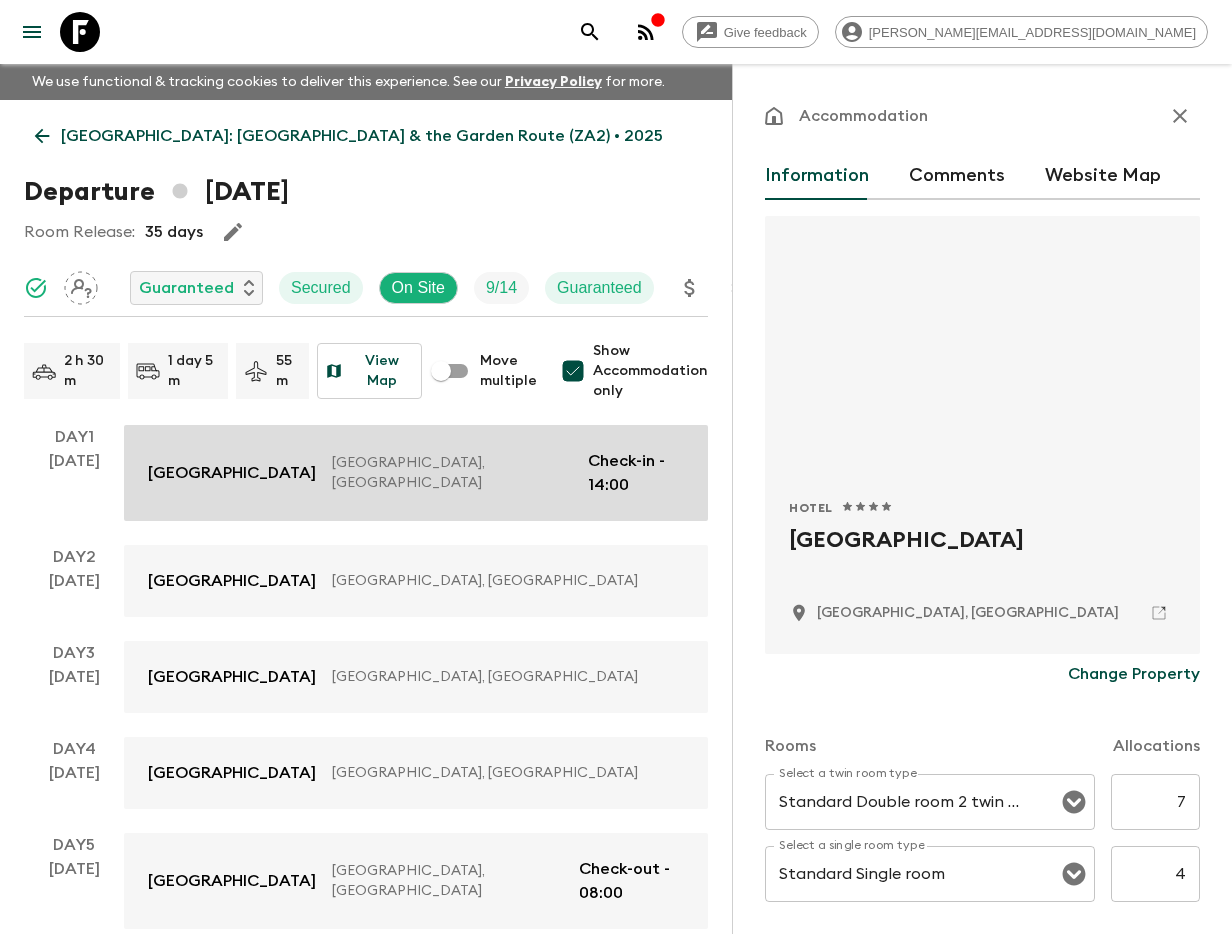 scroll, scrollTop: 107, scrollLeft: 0, axis: vertical 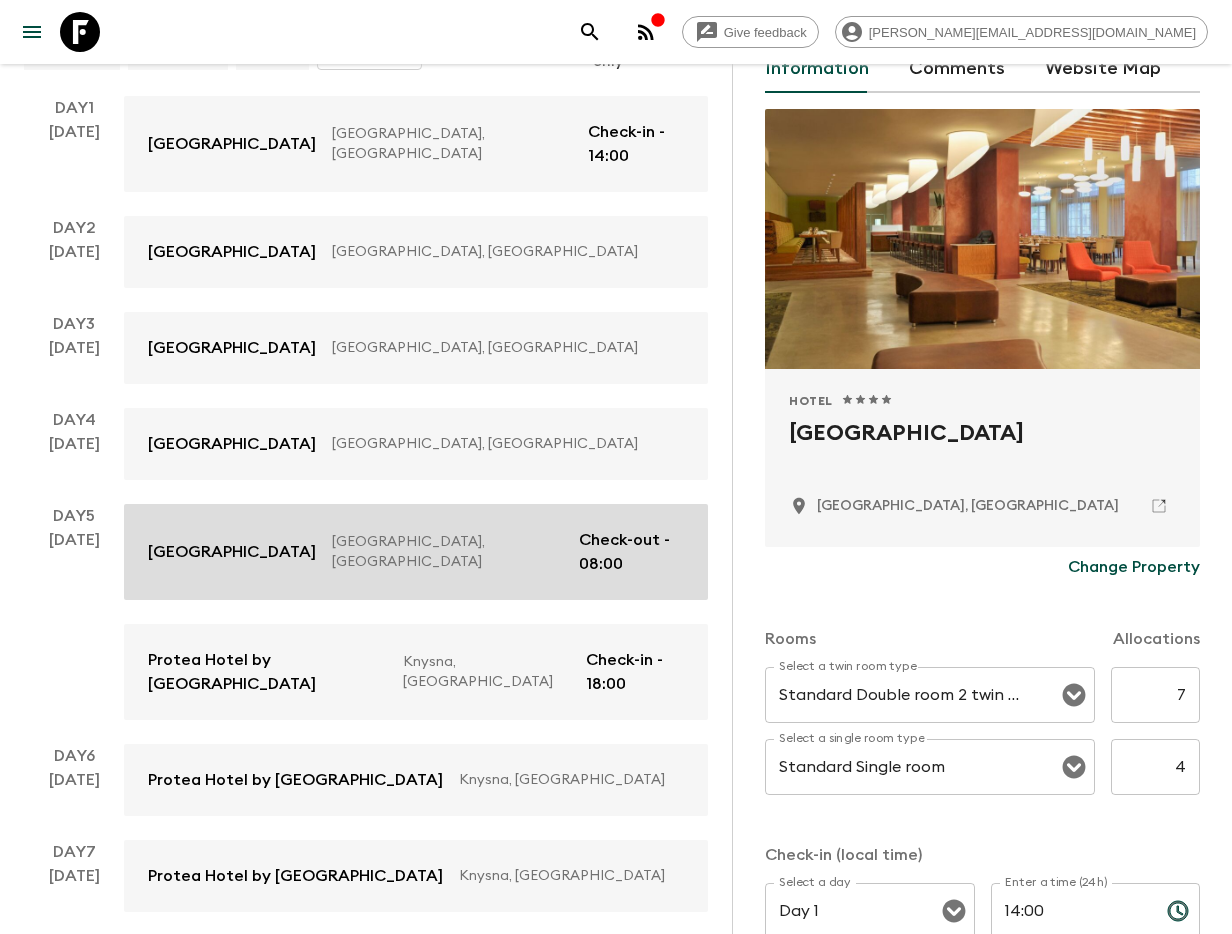 click on "[GEOGRAPHIC_DATA] [GEOGRAPHIC_DATA], [GEOGRAPHIC_DATA] Check-out - 08:00" at bounding box center (416, 552) 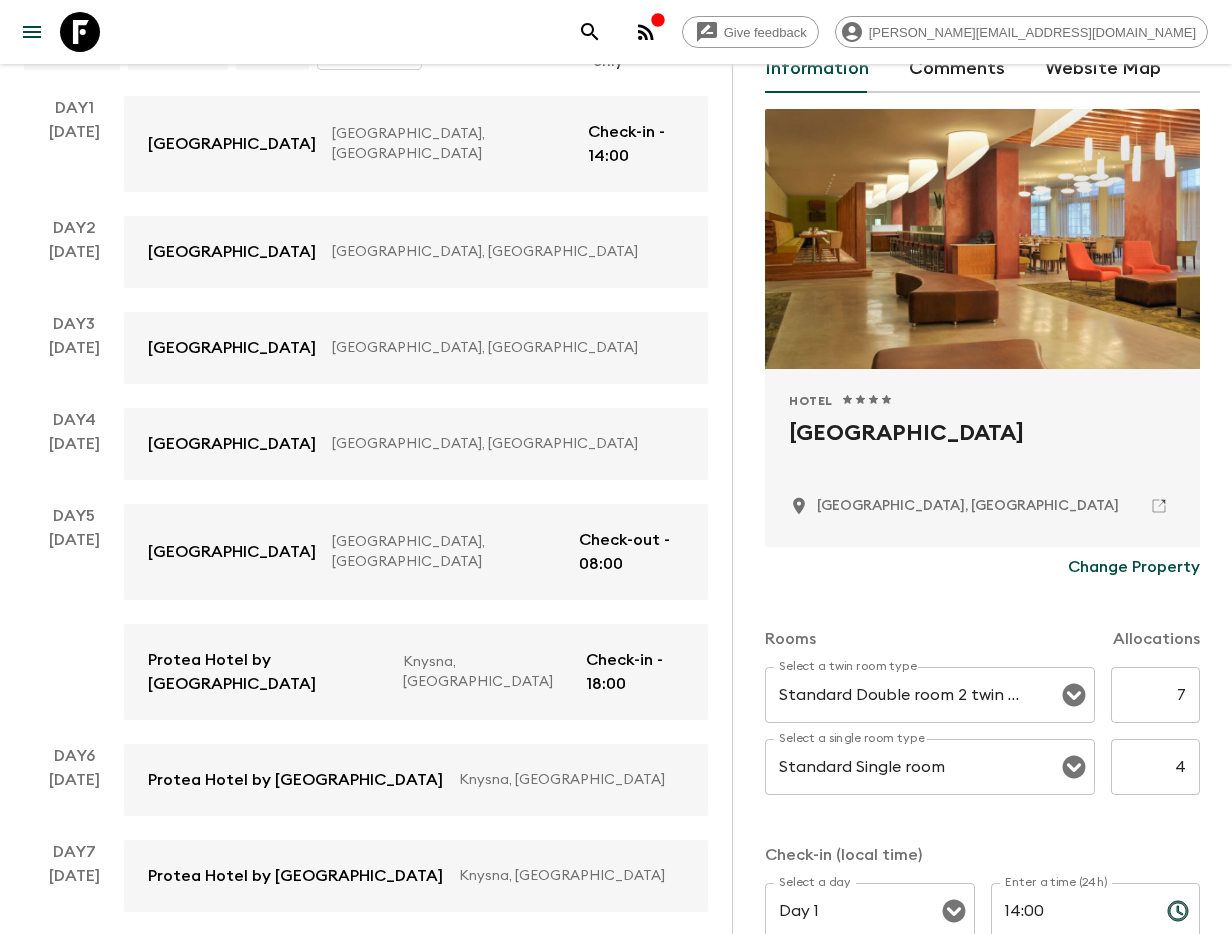 scroll, scrollTop: 234, scrollLeft: 0, axis: vertical 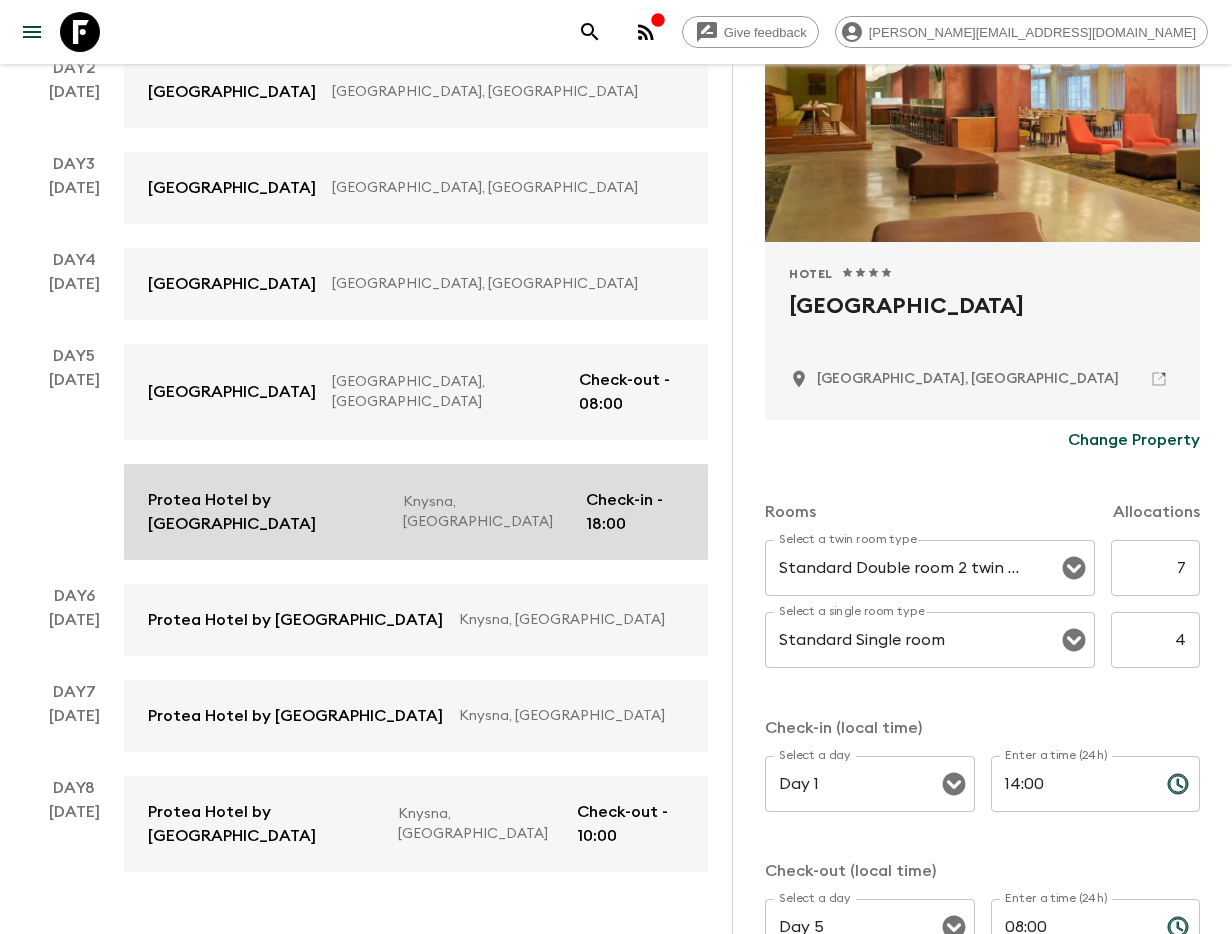 click on "Protea Hotel by [GEOGRAPHIC_DATA]" at bounding box center [267, 512] 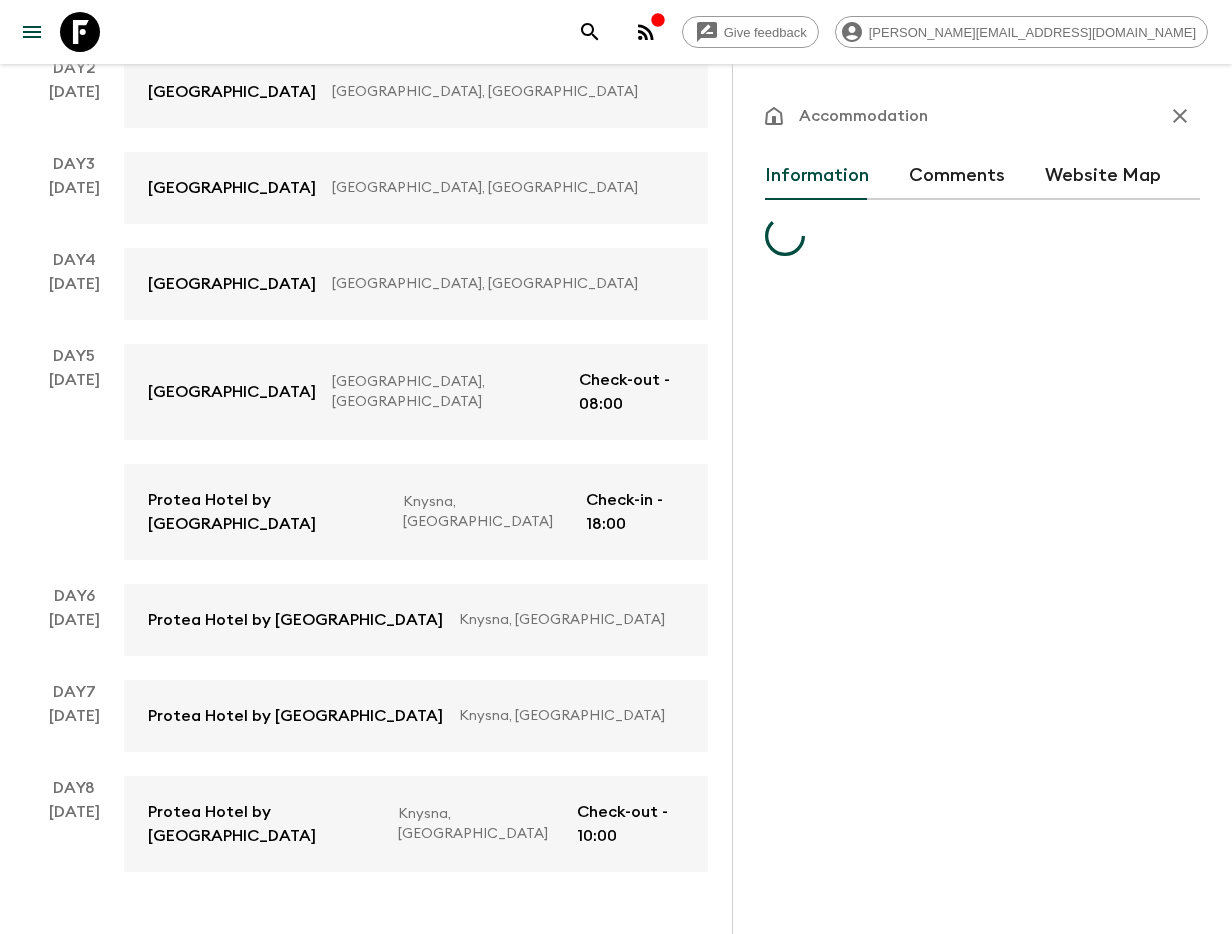 scroll, scrollTop: 0, scrollLeft: 0, axis: both 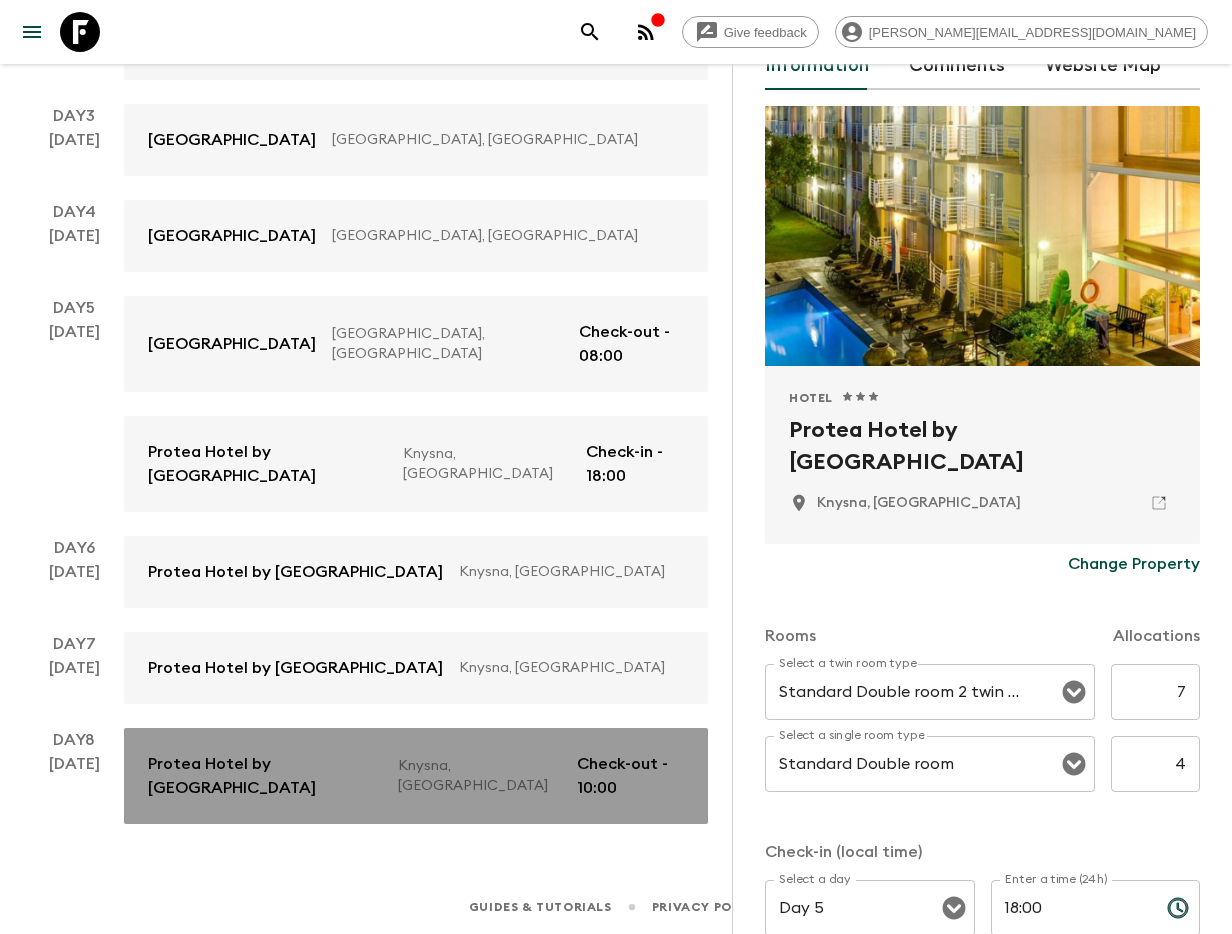 click on "Protea Hotel by [GEOGRAPHIC_DATA]" at bounding box center (265, 776) 